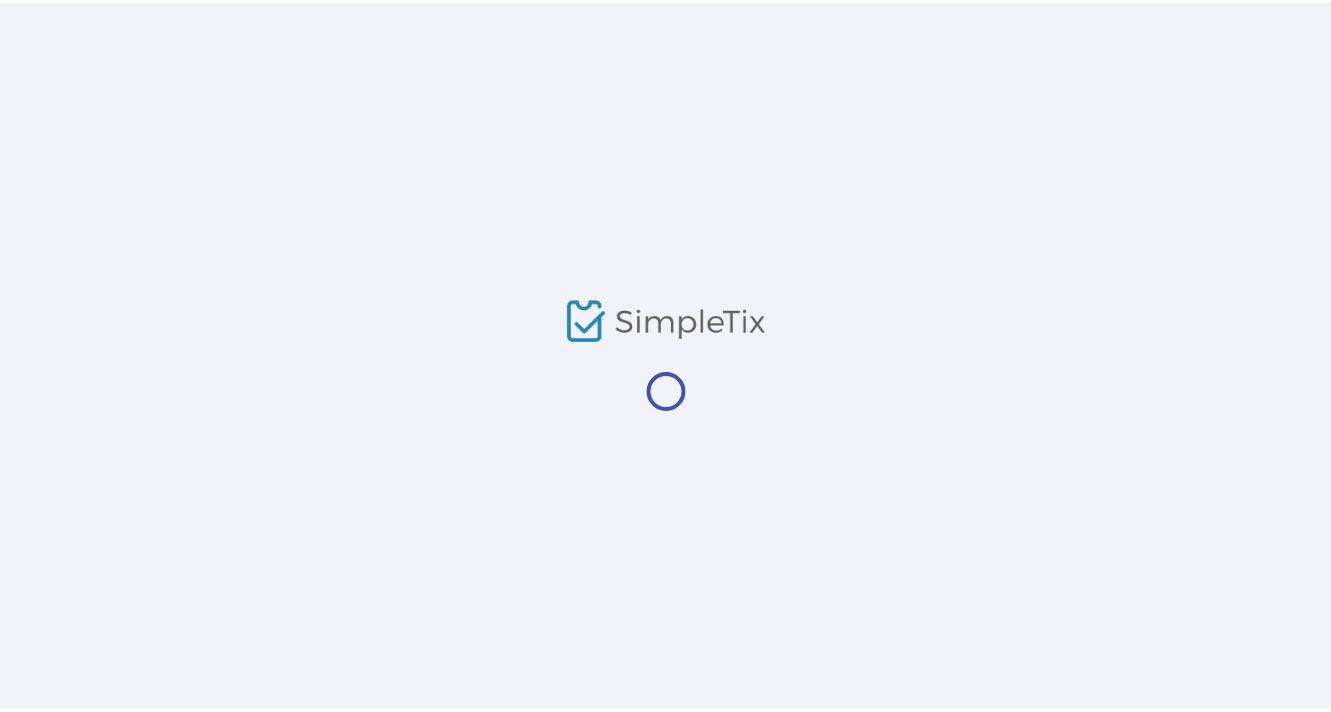 scroll, scrollTop: 0, scrollLeft: 0, axis: both 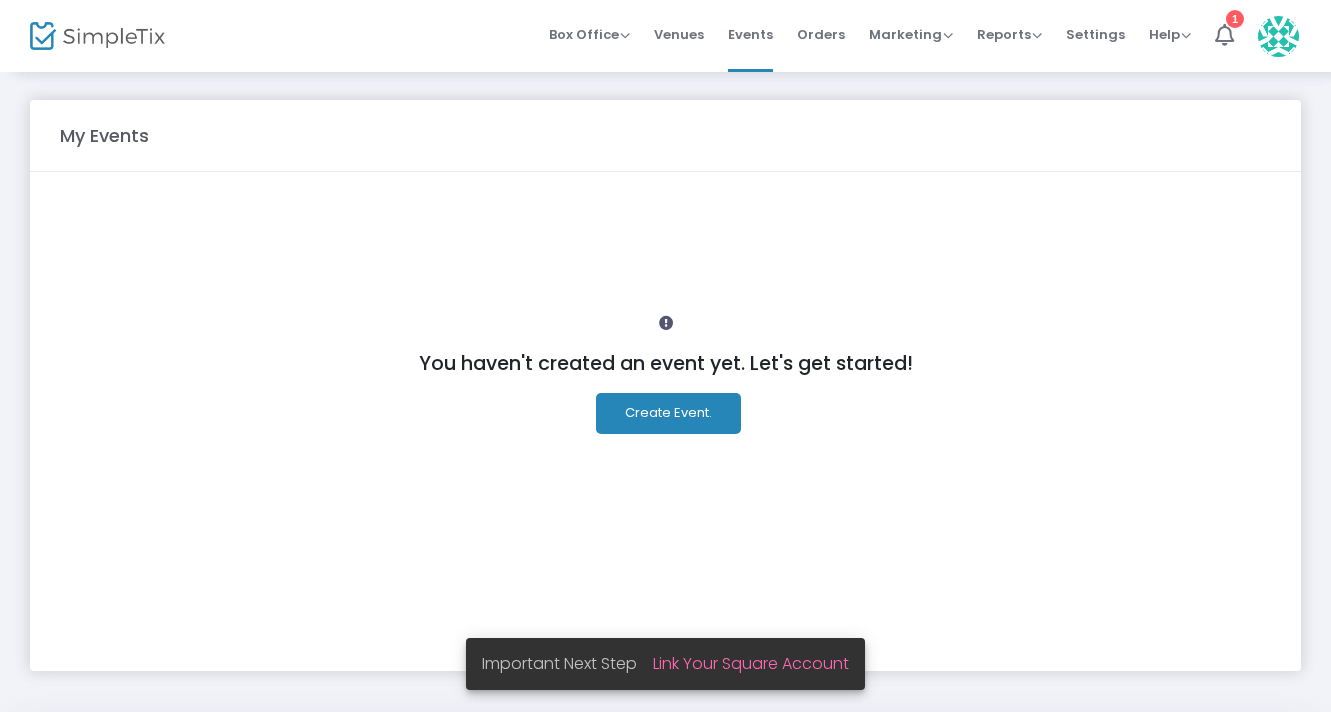 click on "Create Event." 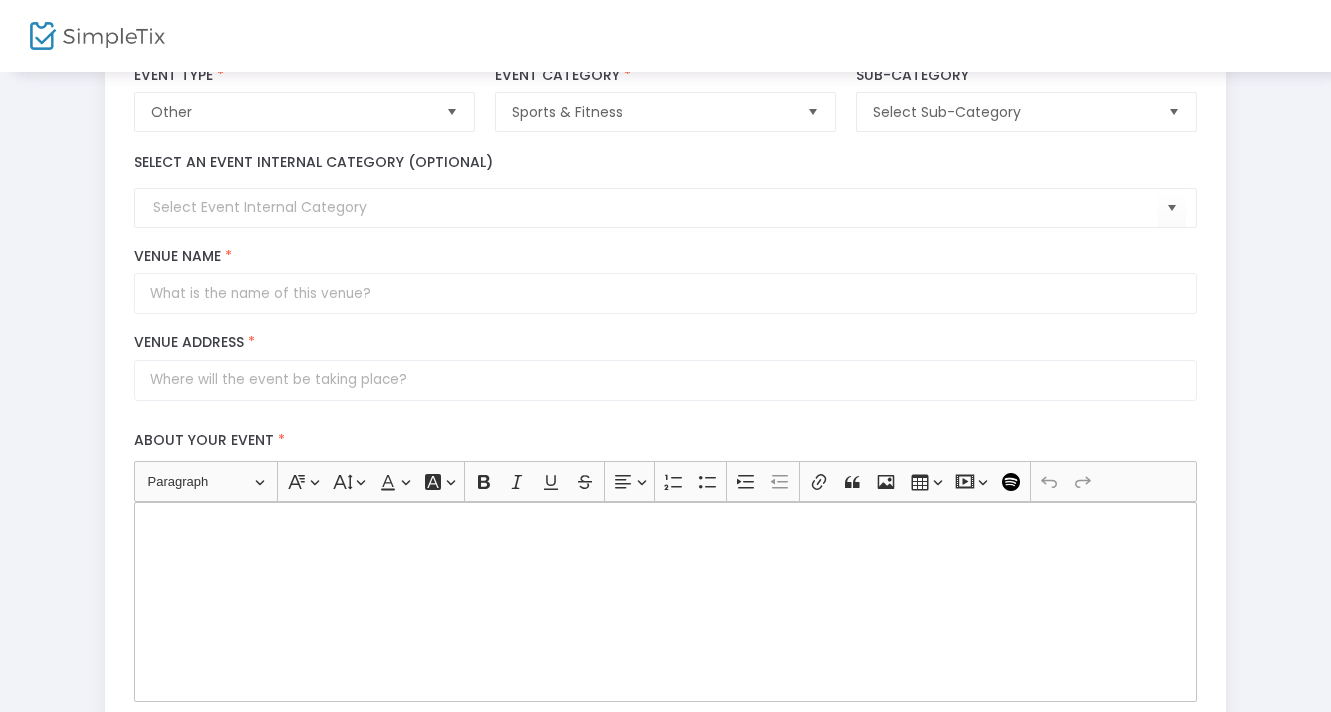 scroll, scrollTop: 0, scrollLeft: 0, axis: both 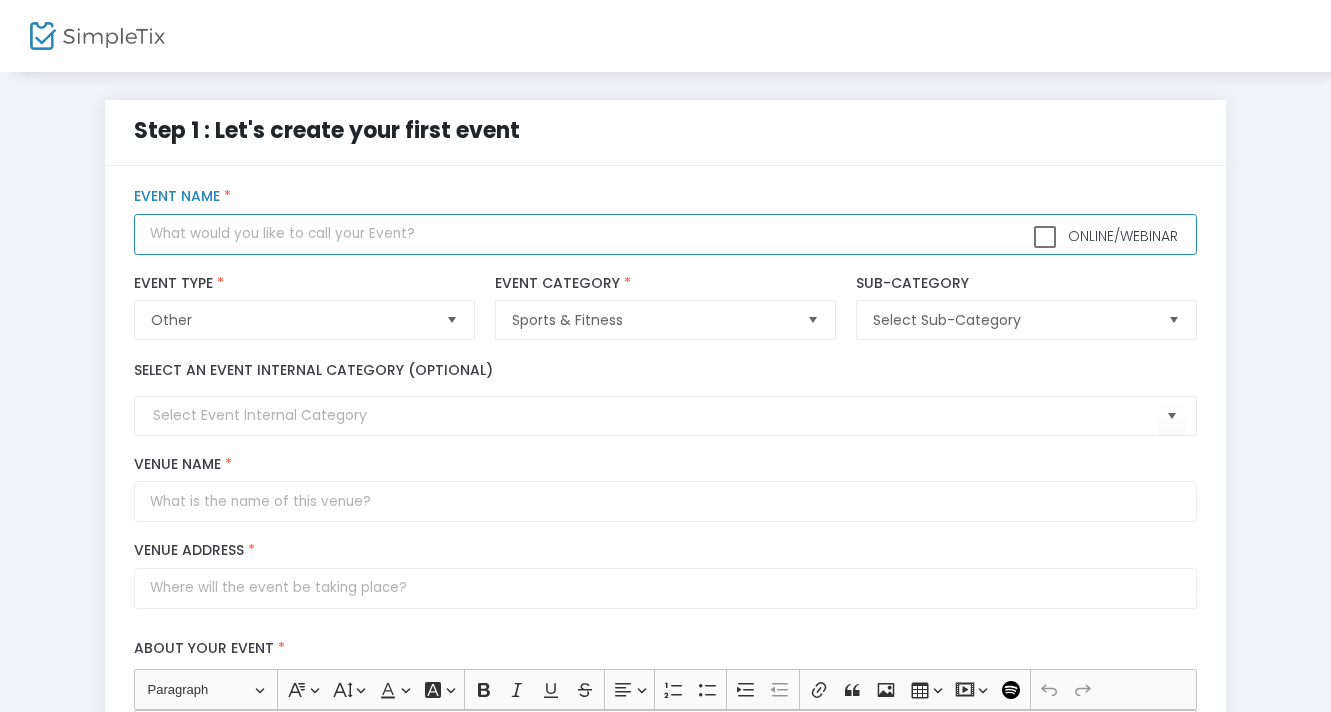 click 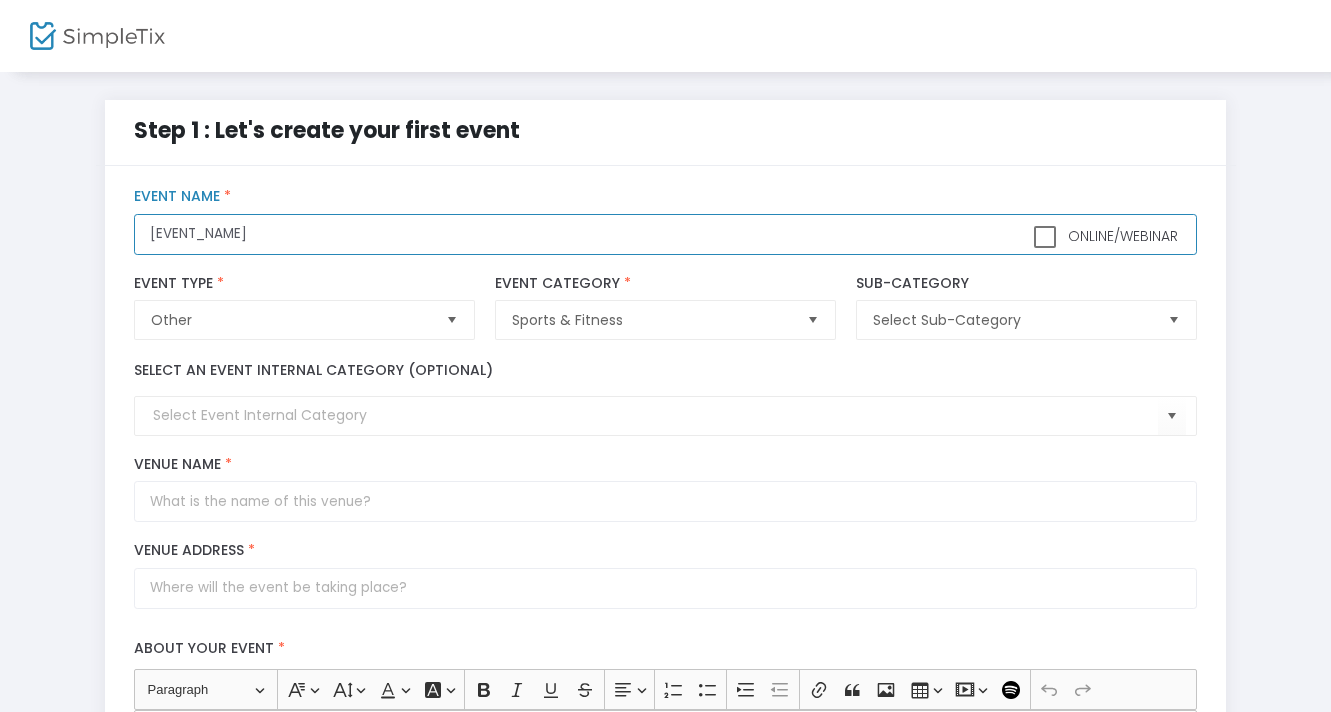 type on "[EVENT_NAME]" 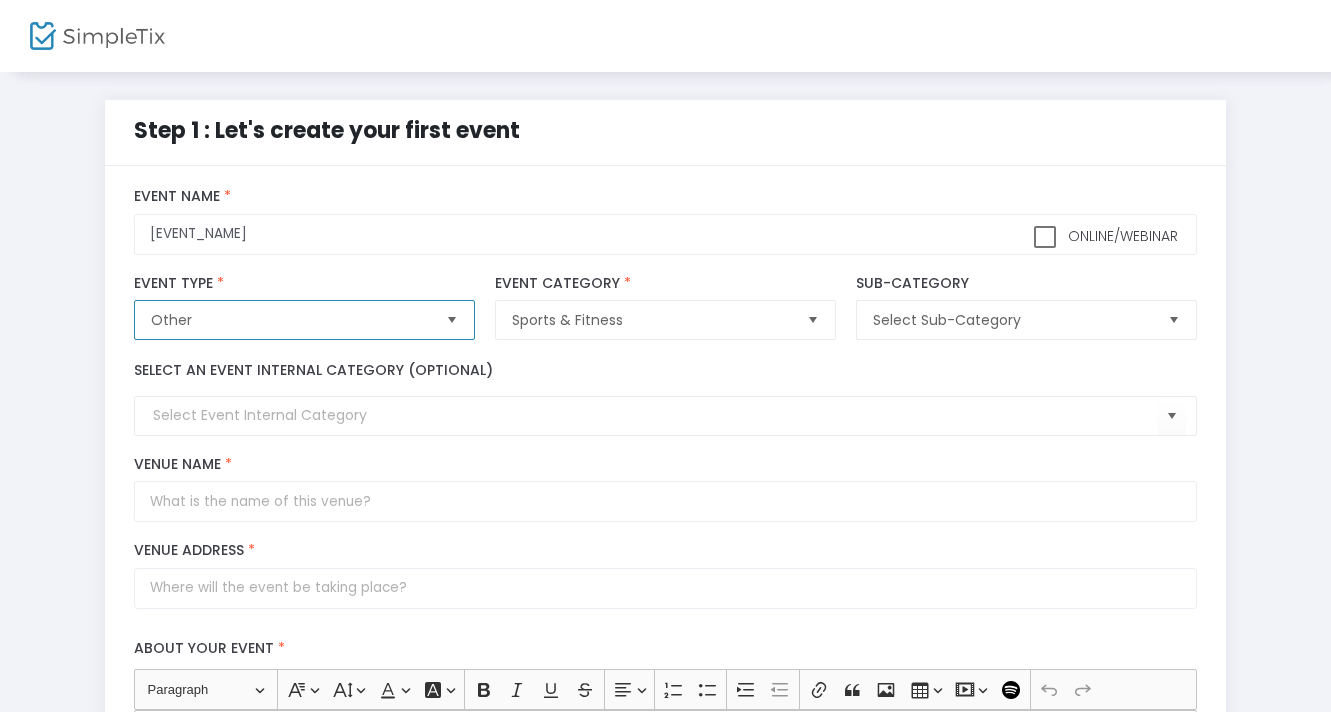 click on "Other" at bounding box center [290, 320] 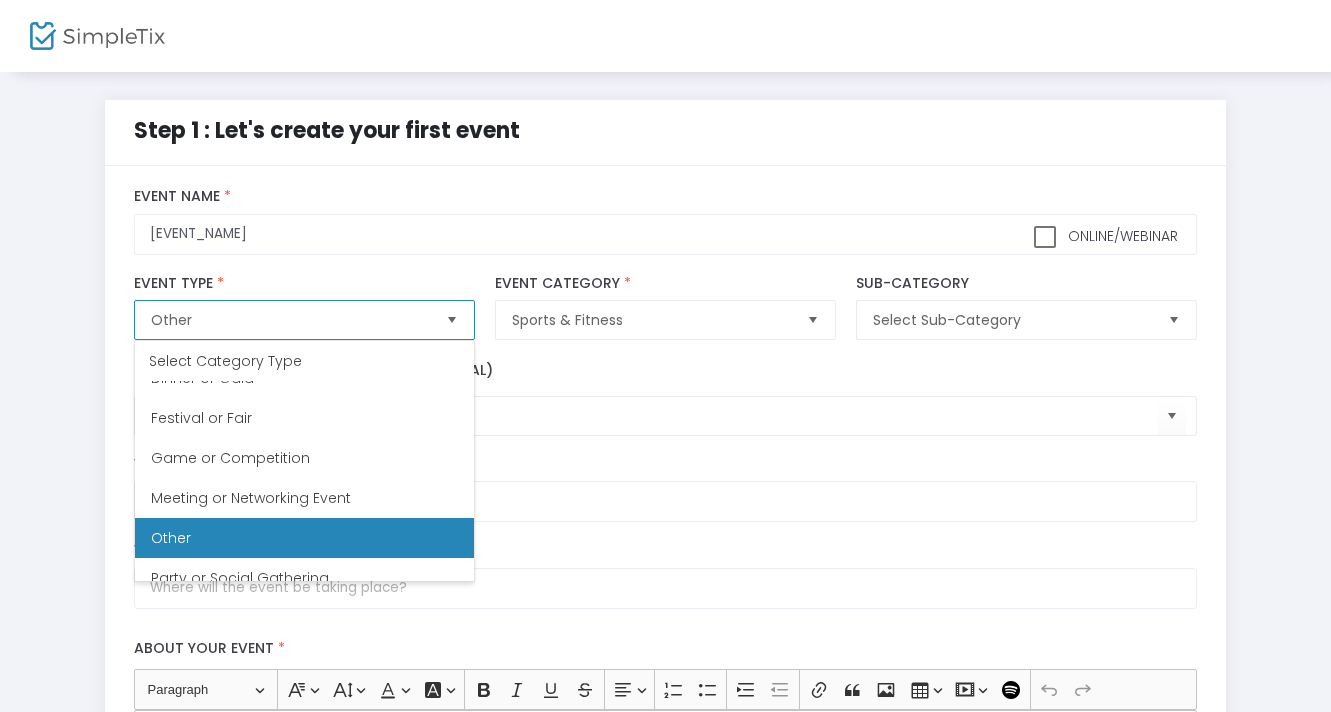 scroll, scrollTop: 287, scrollLeft: 0, axis: vertical 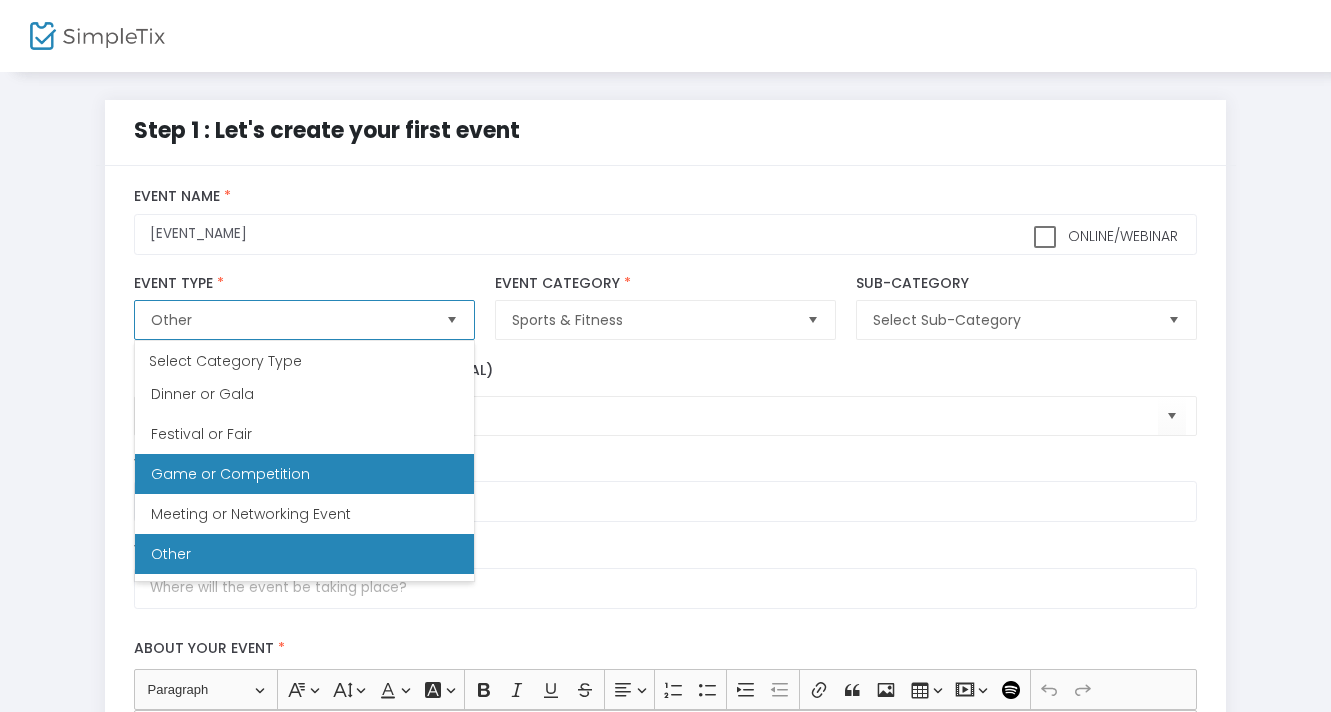click on "Game or Competition" at bounding box center [230, 474] 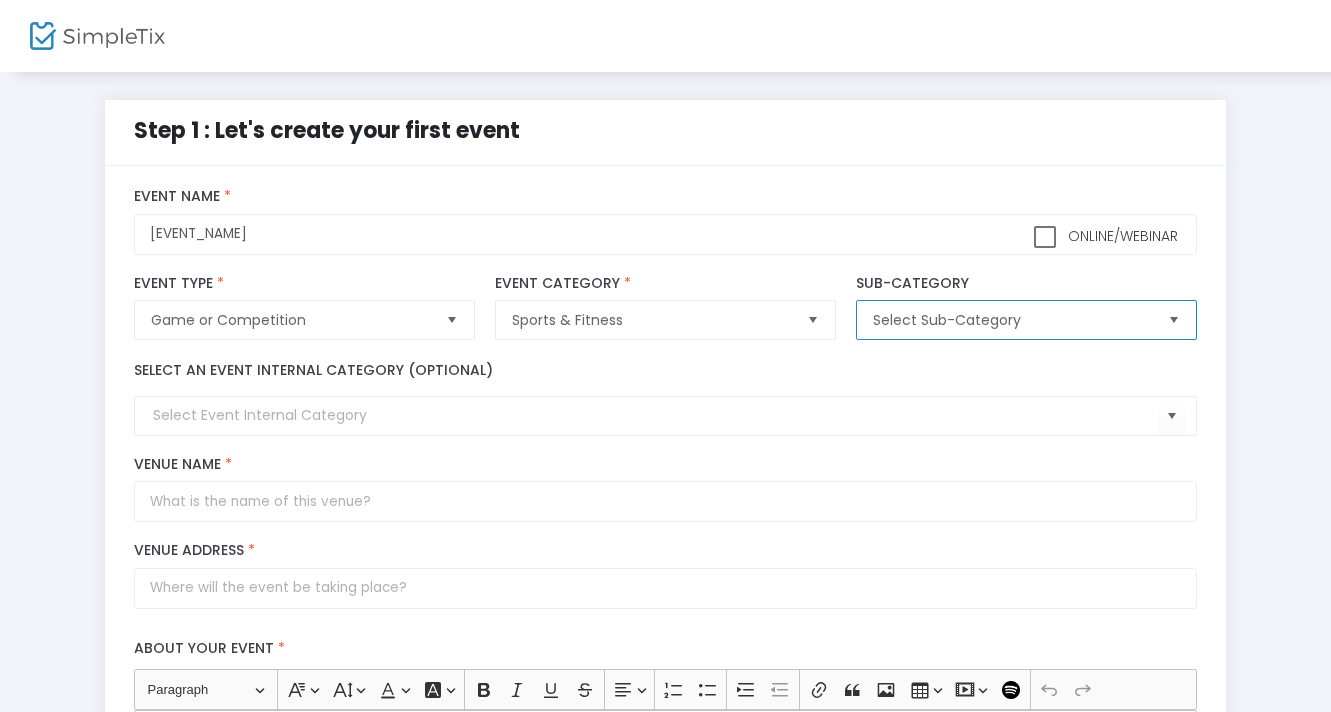 click on "Select Sub-Category" at bounding box center [1012, 320] 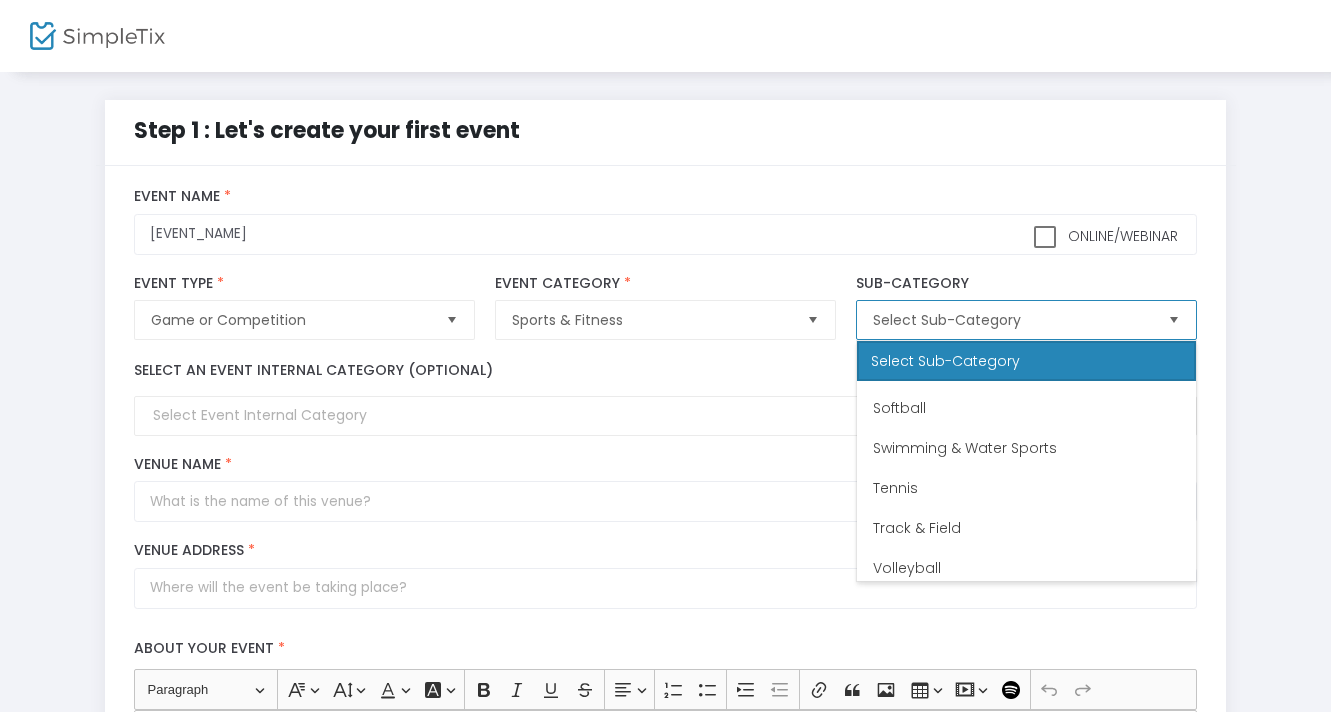 scroll, scrollTop: 848, scrollLeft: 0, axis: vertical 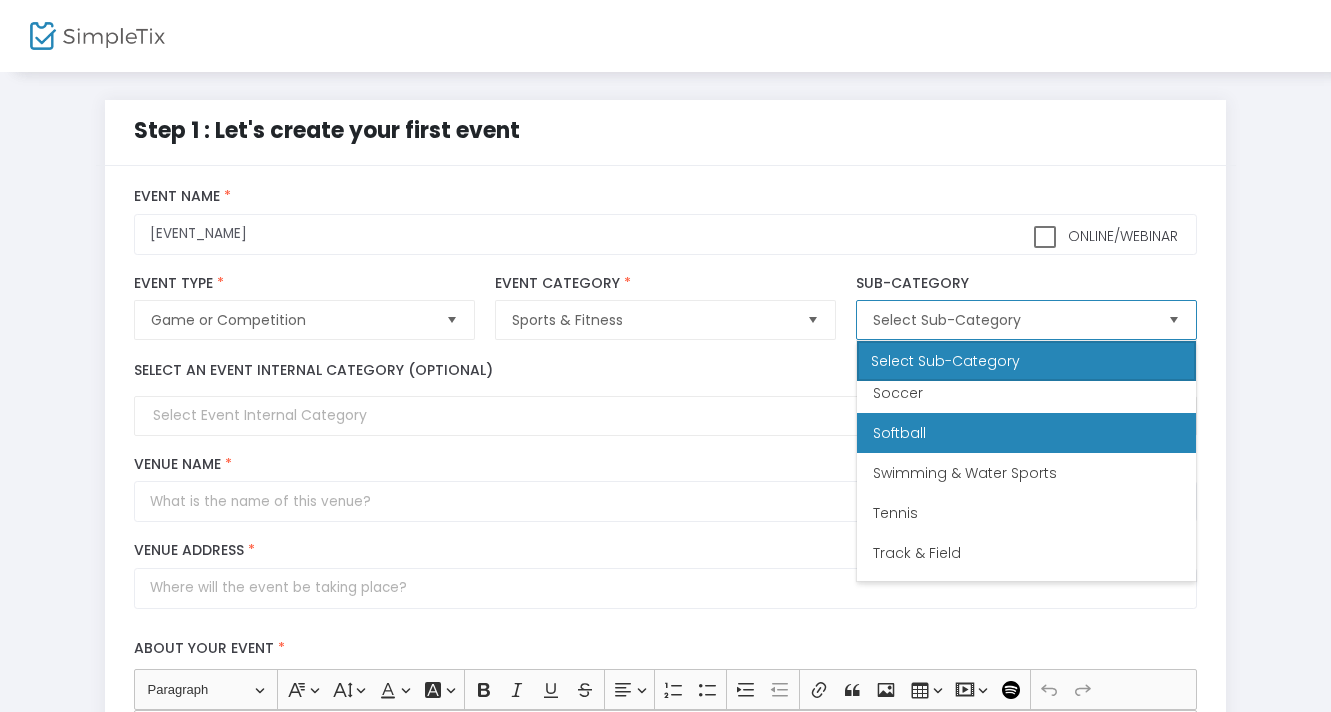 click on "Softball" at bounding box center (1026, 433) 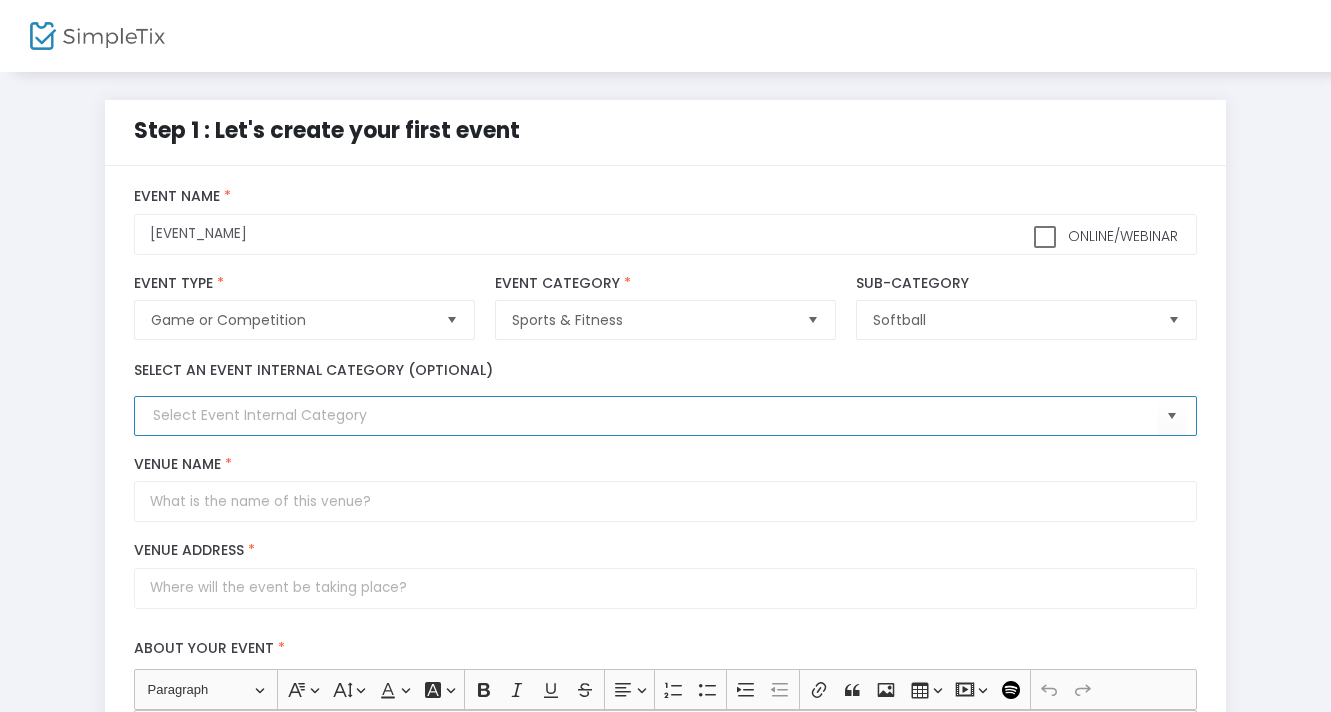click at bounding box center (655, 415) 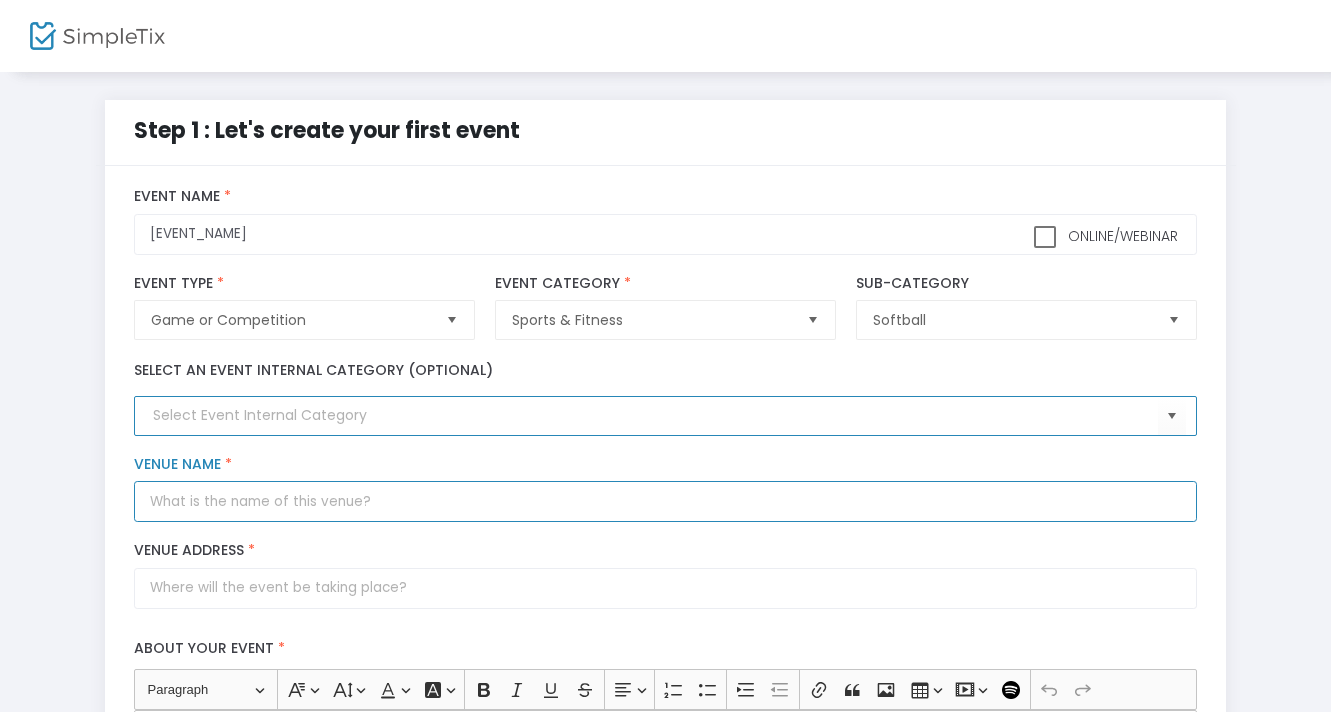 click on "Venue Name *" at bounding box center [665, 501] 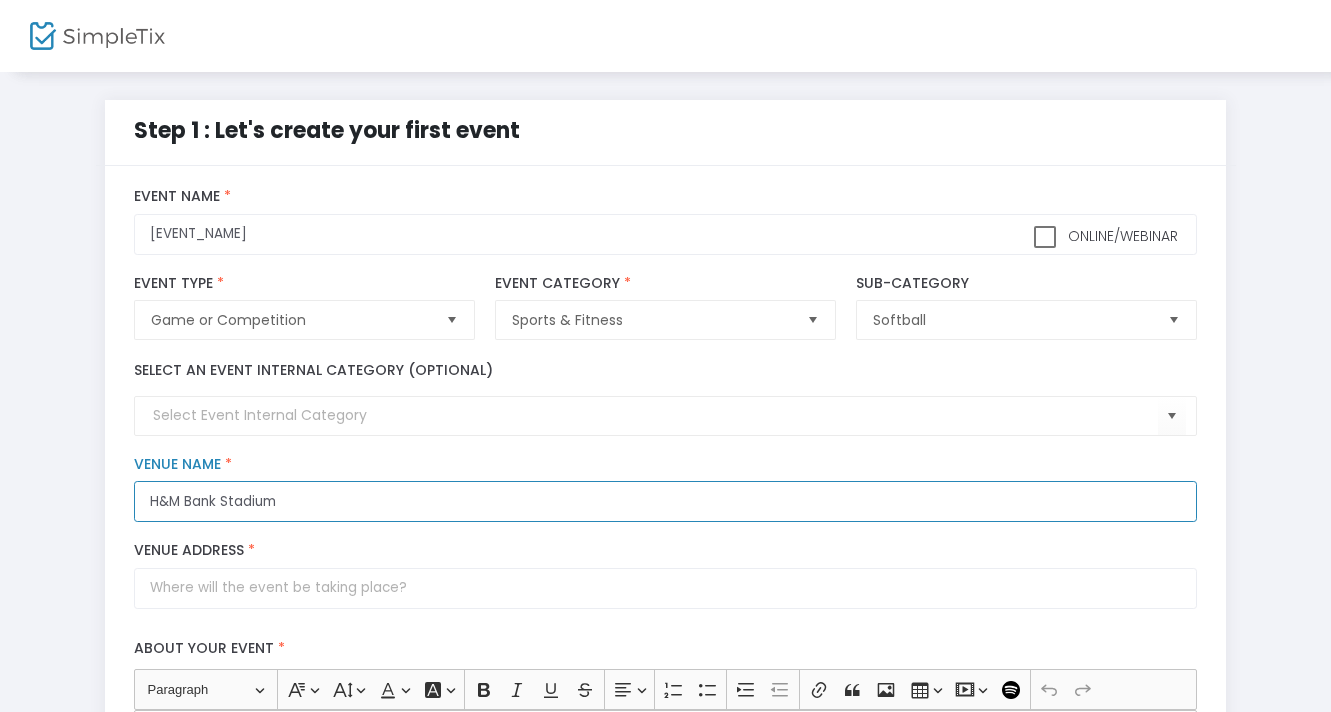 type on "H&M Bank Stadium" 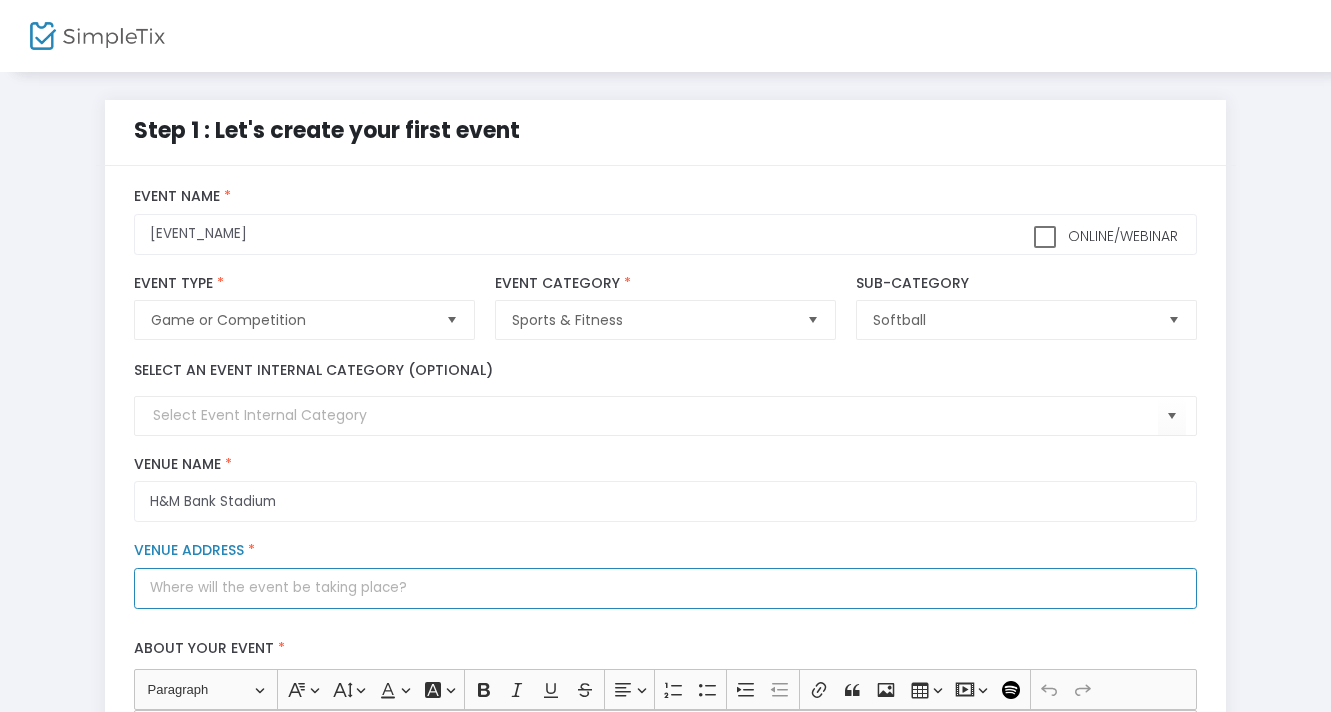 click on "Venue Address *" at bounding box center [665, 588] 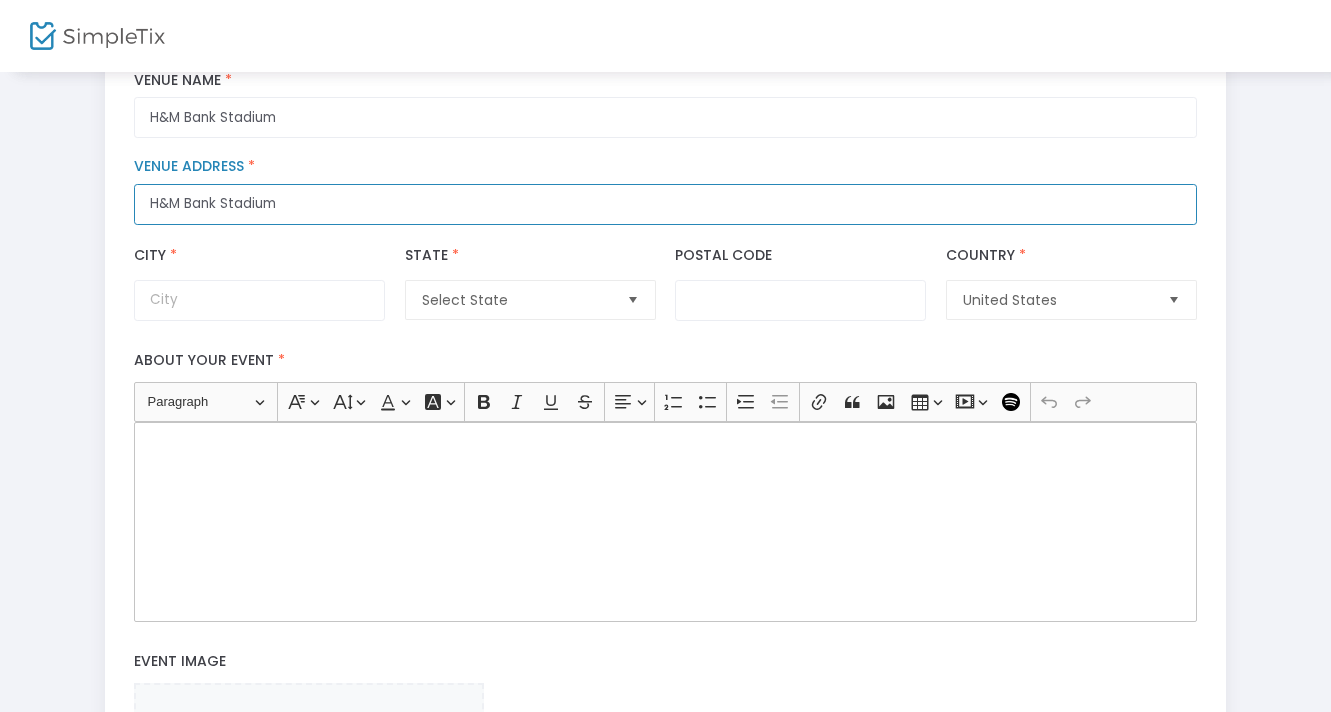 scroll, scrollTop: 385, scrollLeft: 0, axis: vertical 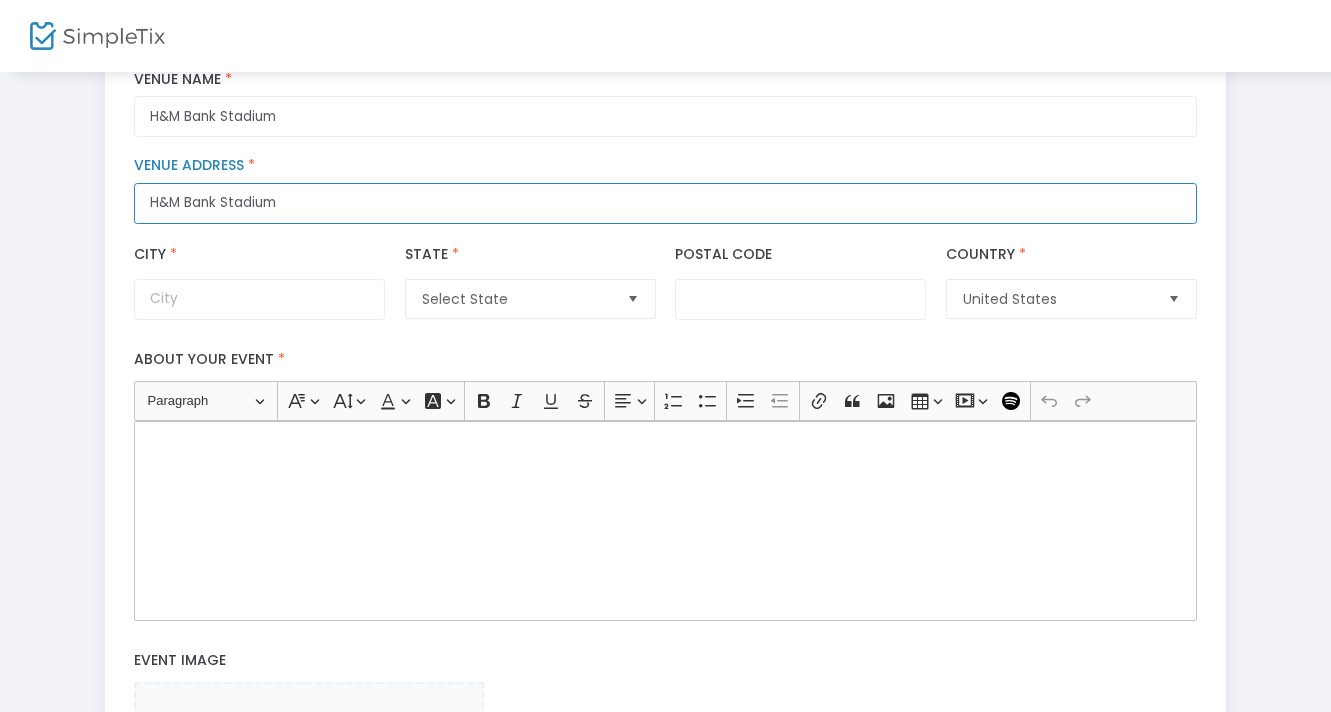 type on "H&M Bank Stadium" 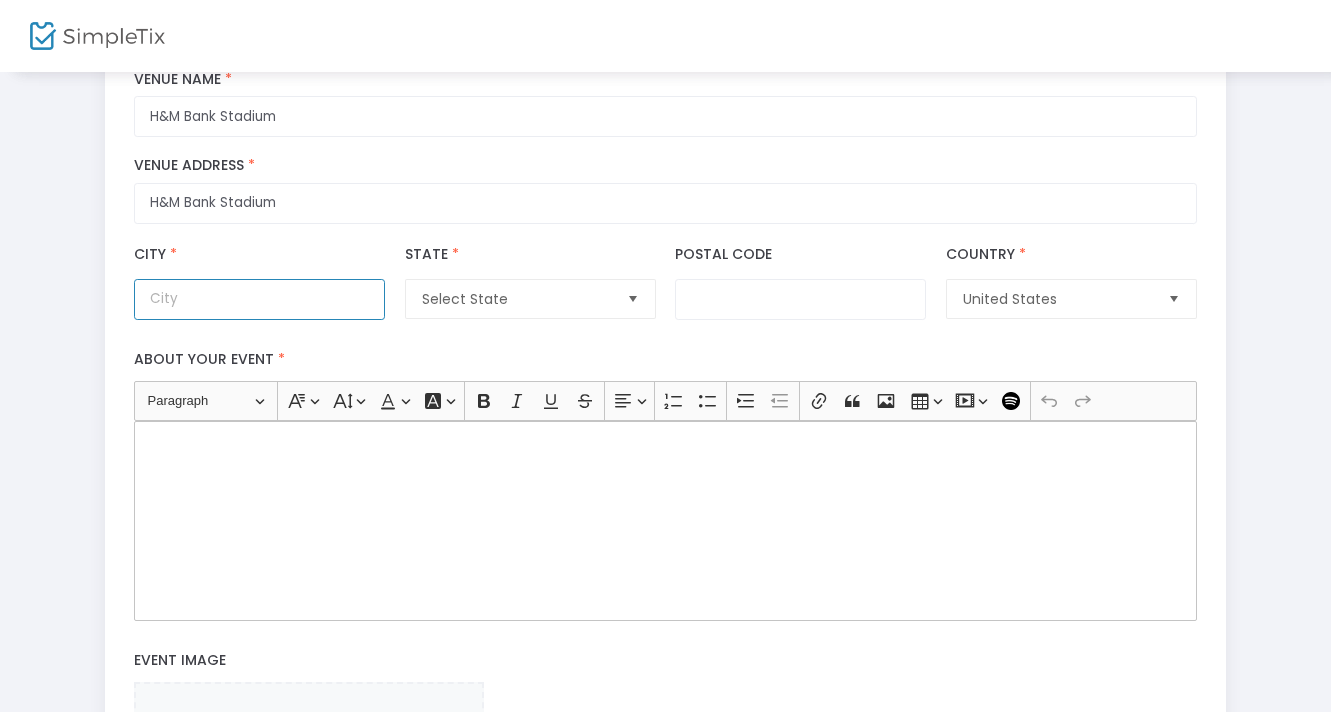 click on "City  *" at bounding box center (259, 299) 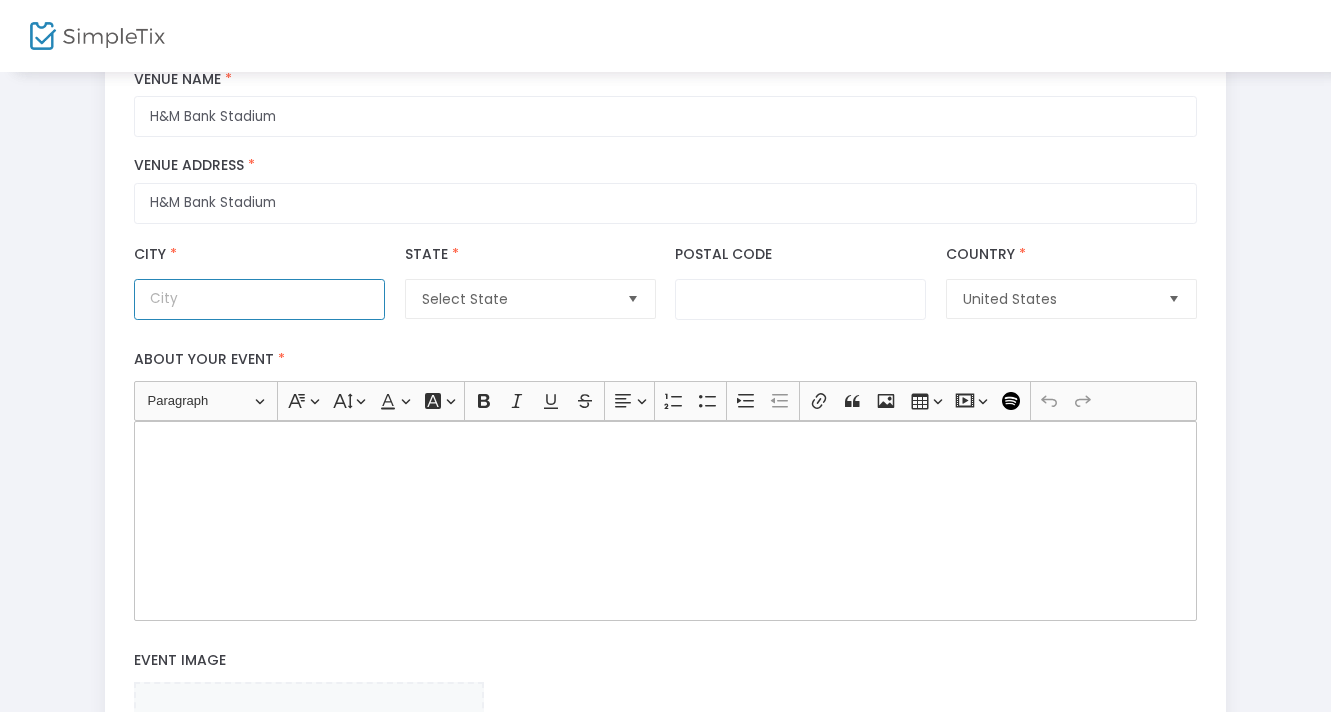 type on "H" 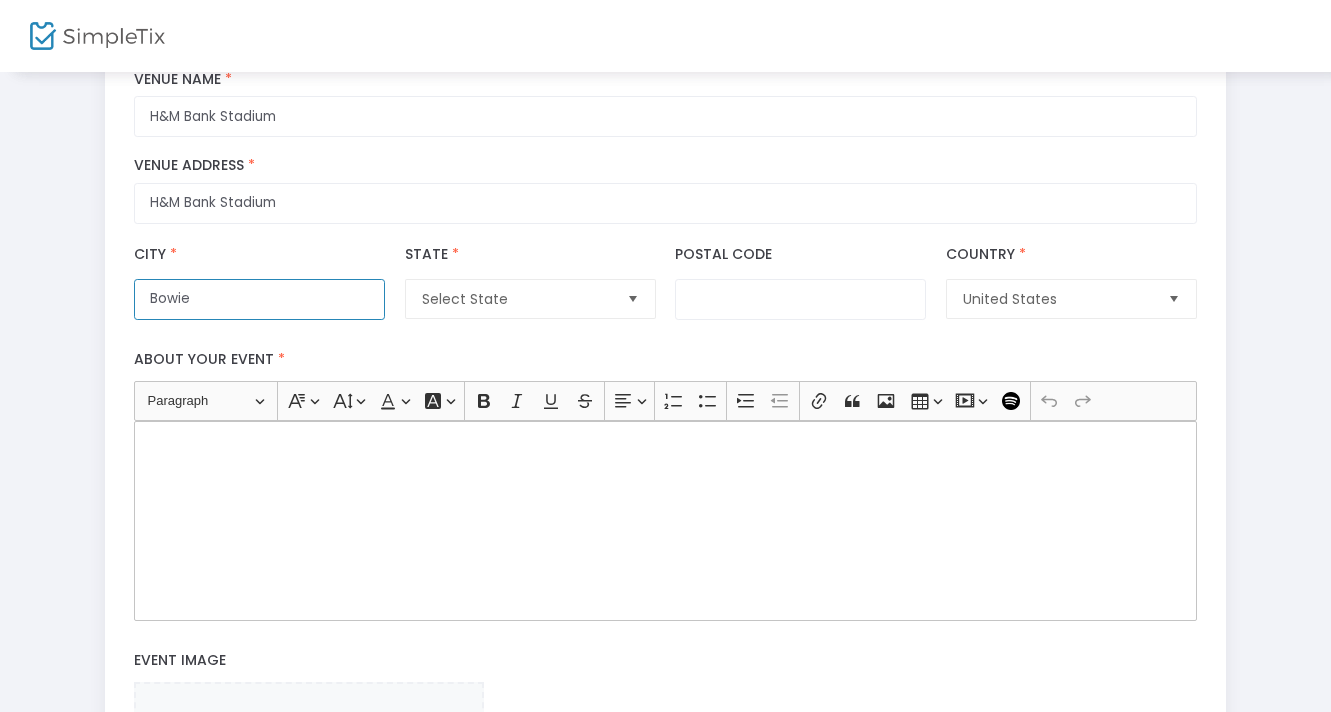 type on "Bowie" 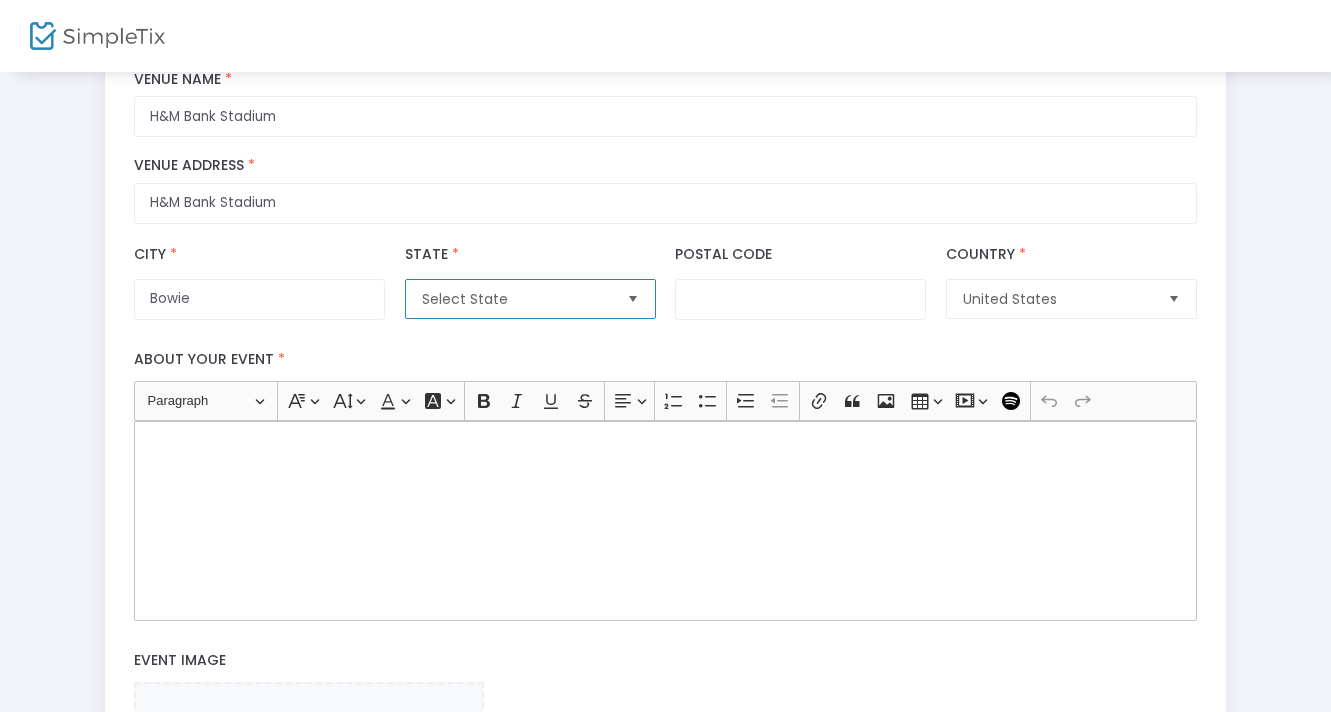 click on "Select State" at bounding box center [516, 299] 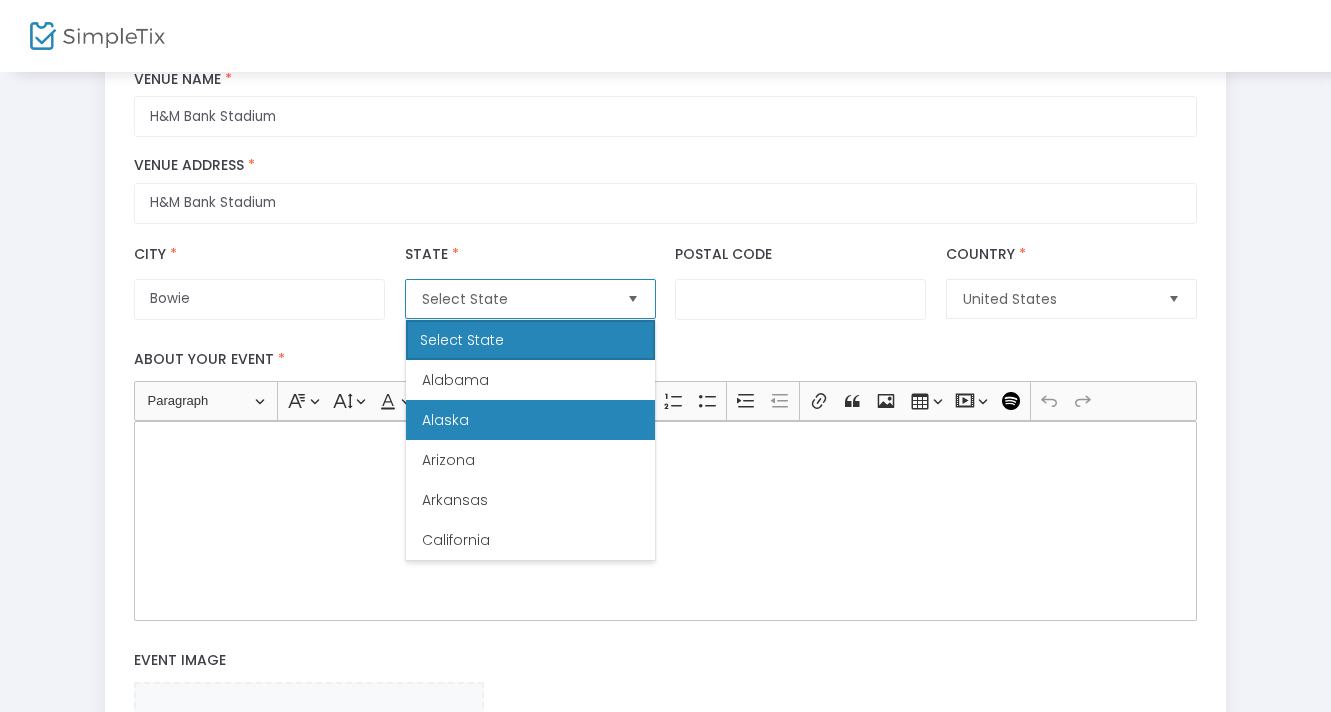 click on "Alaska" at bounding box center [530, 420] 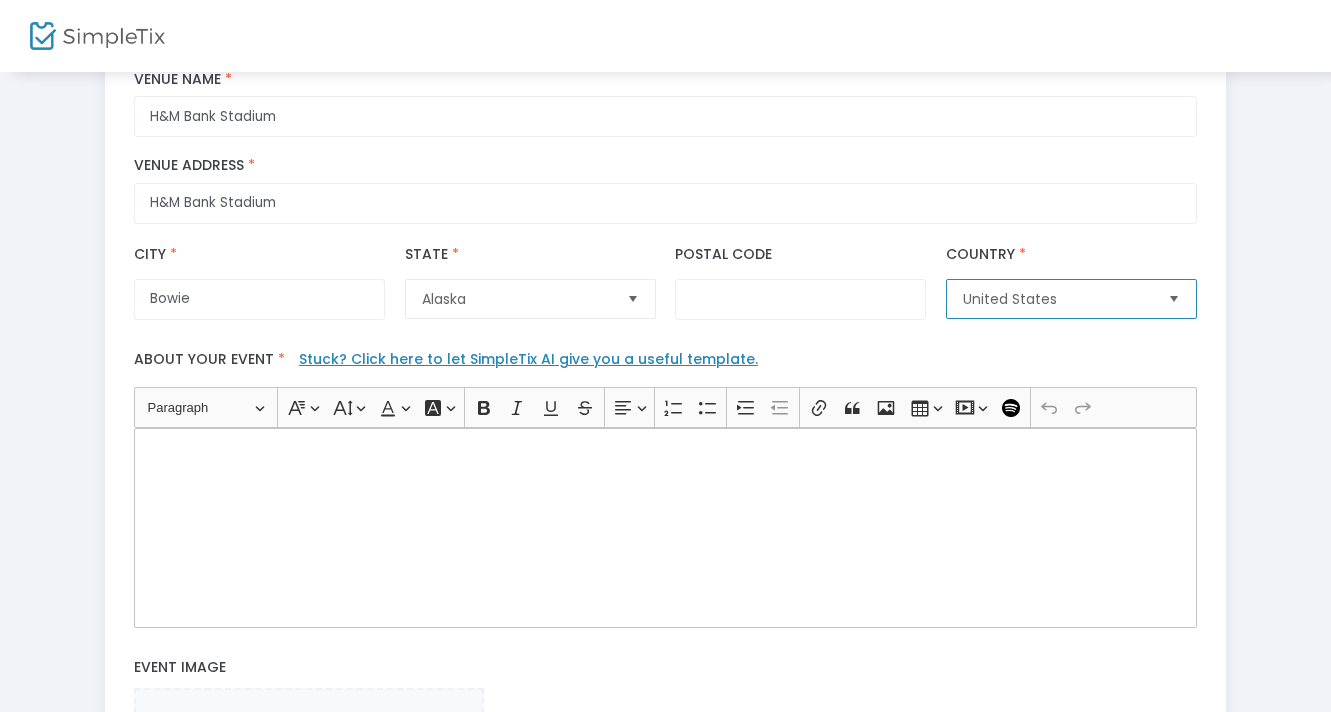 click on "United States" at bounding box center [1057, 299] 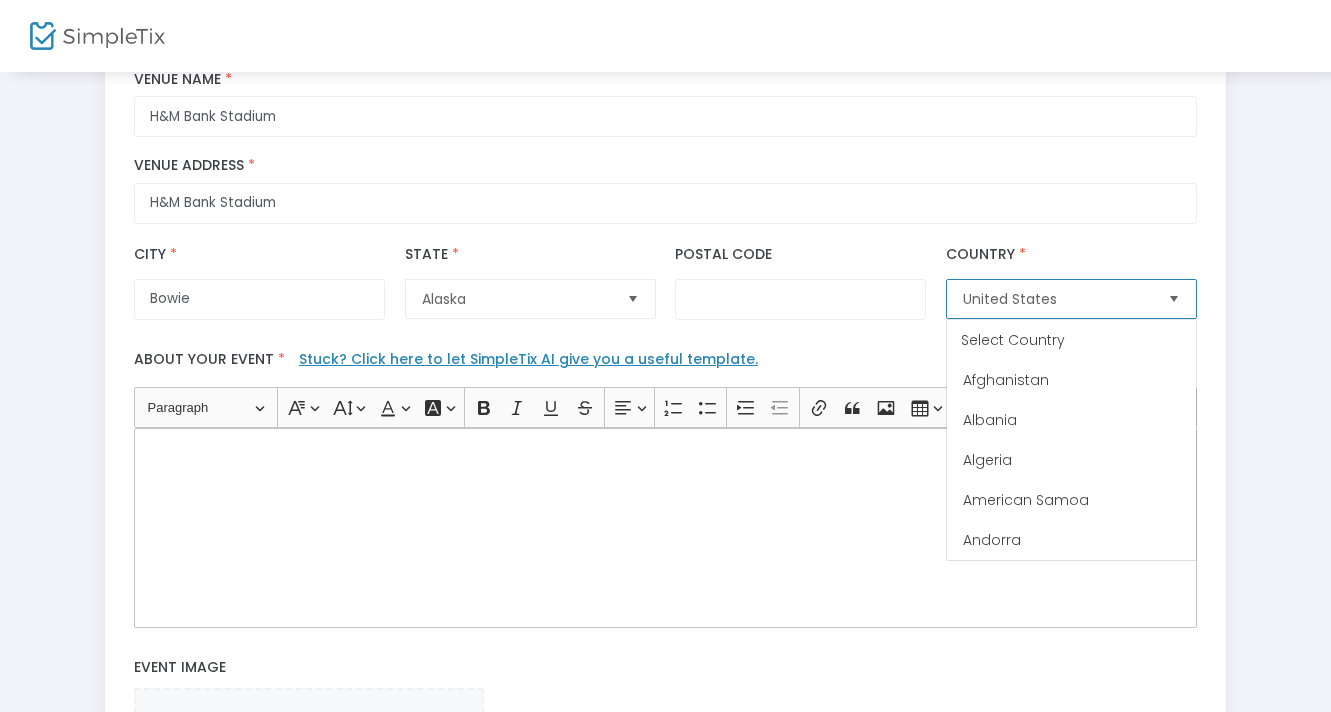 scroll, scrollTop: 9340, scrollLeft: 0, axis: vertical 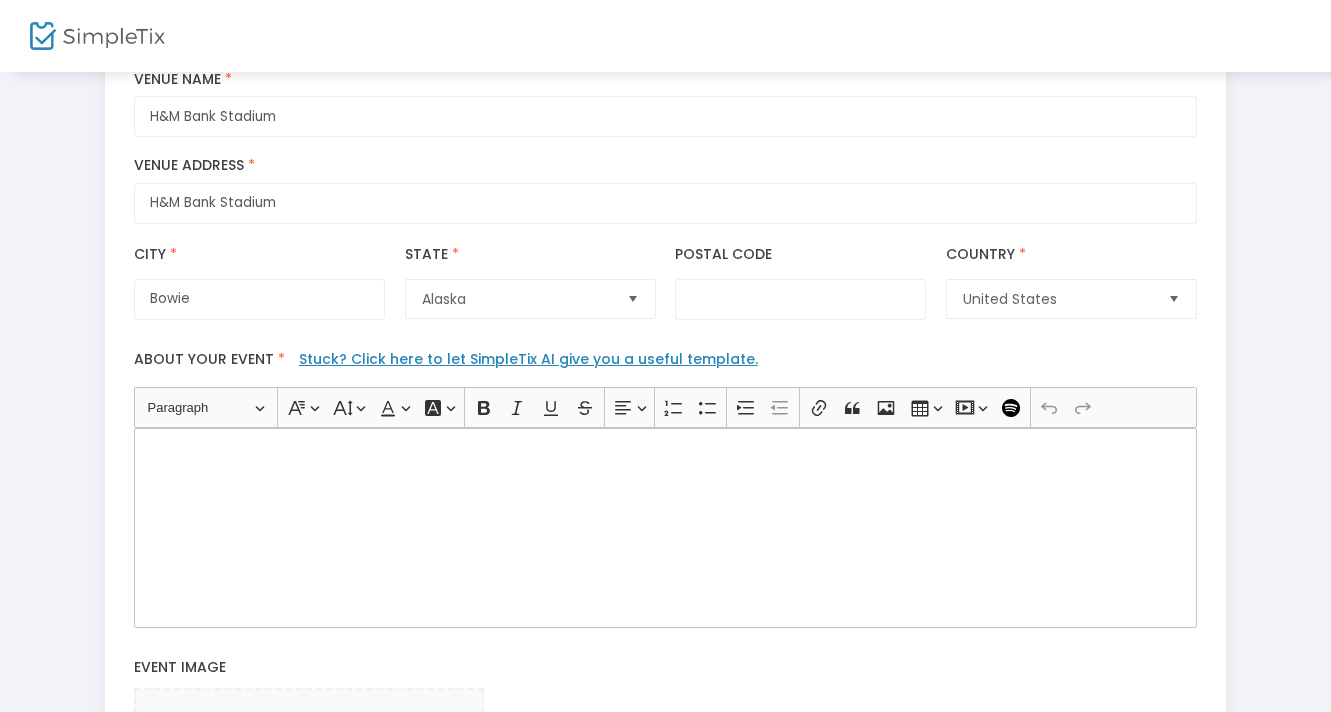 click on "Country  * [COUNTRY]  Country Name is required" 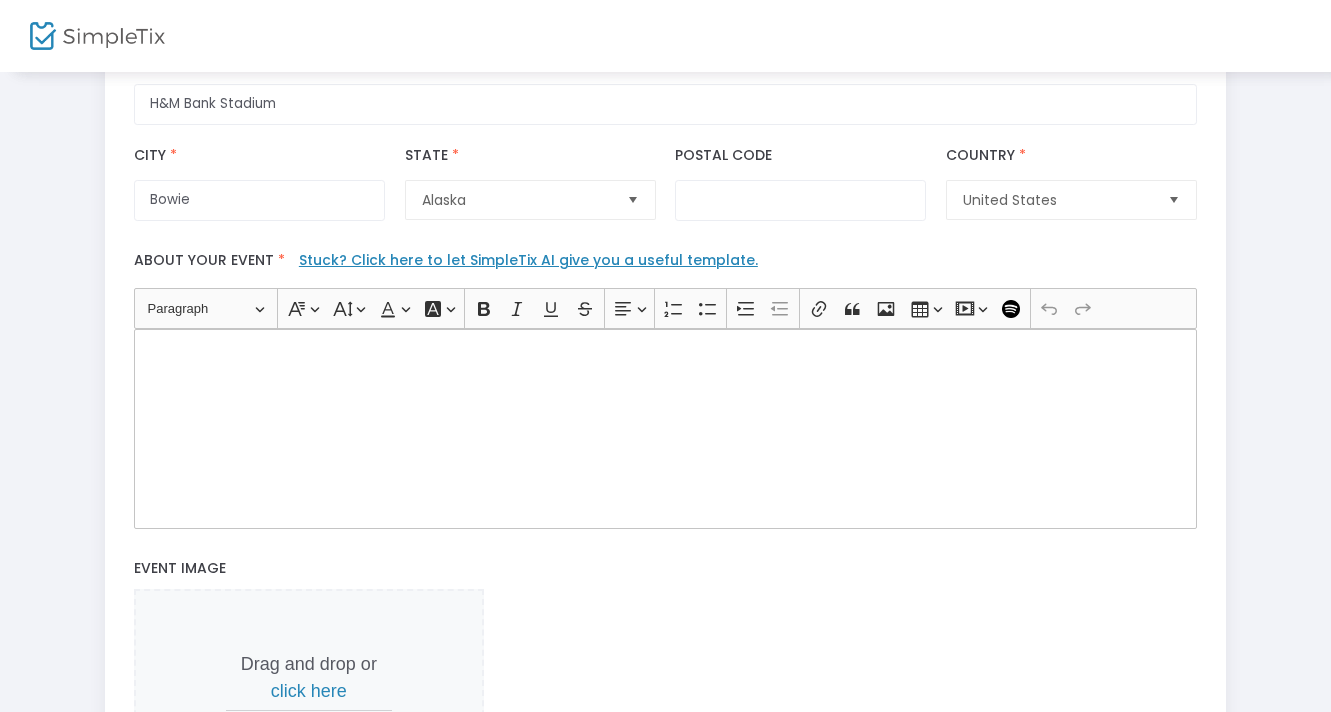 scroll, scrollTop: 486, scrollLeft: 0, axis: vertical 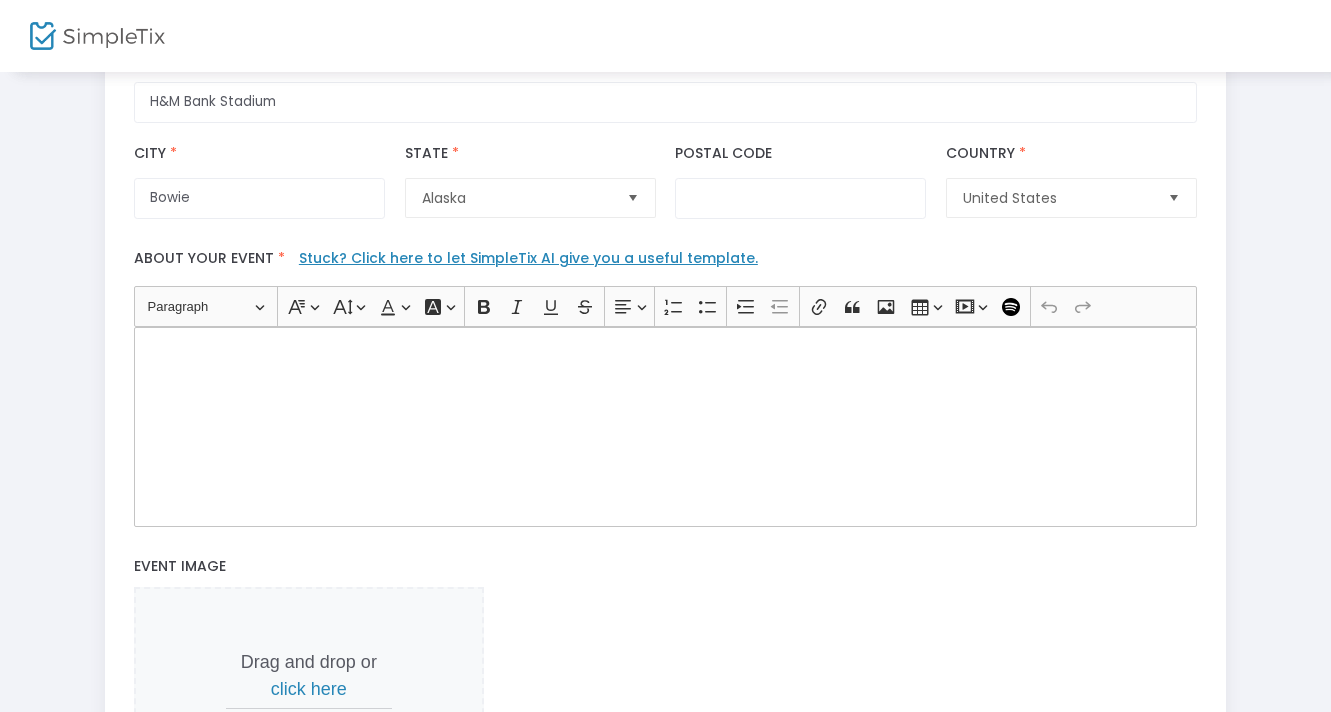 click 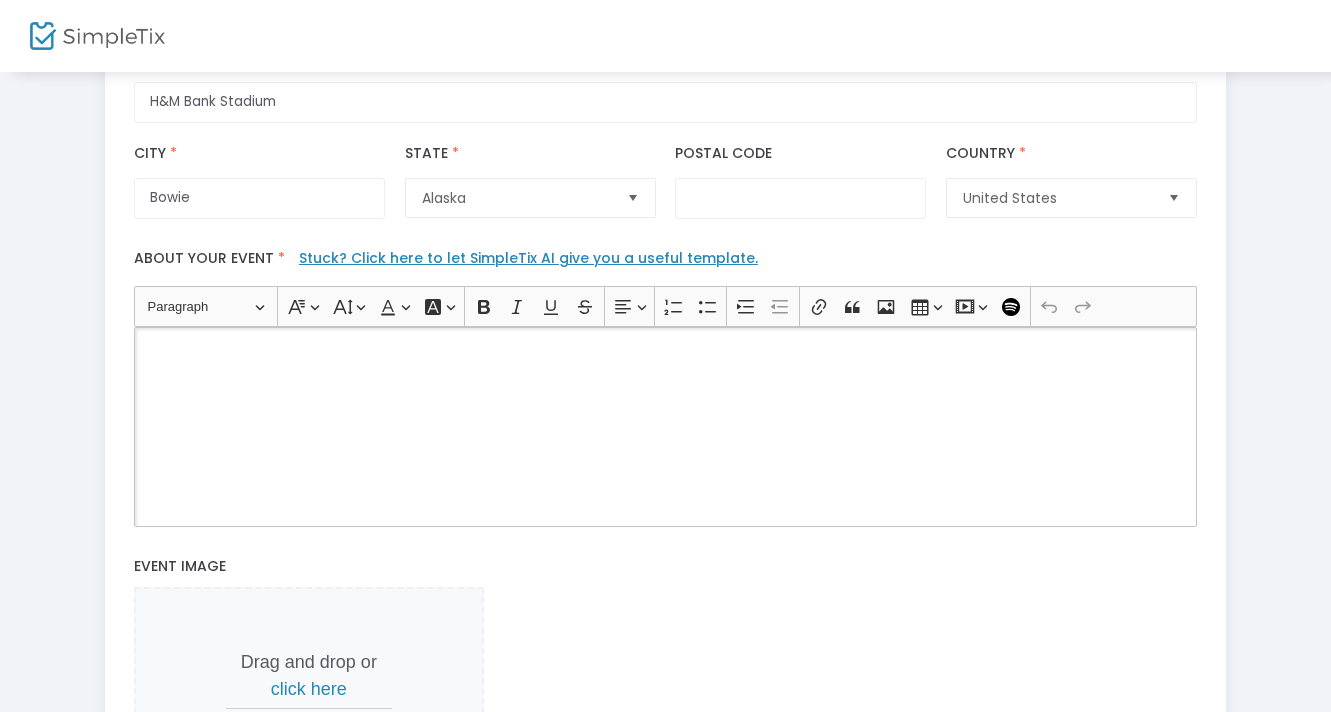 type 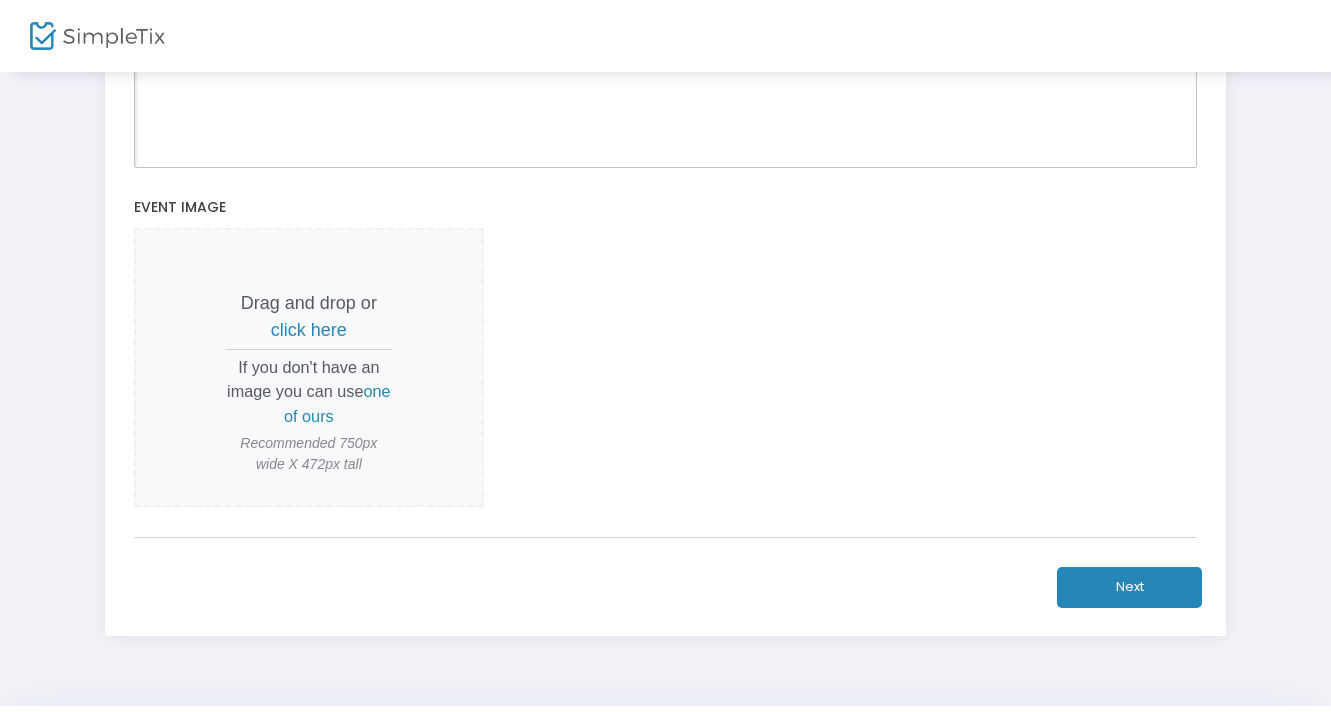 scroll, scrollTop: 853, scrollLeft: 0, axis: vertical 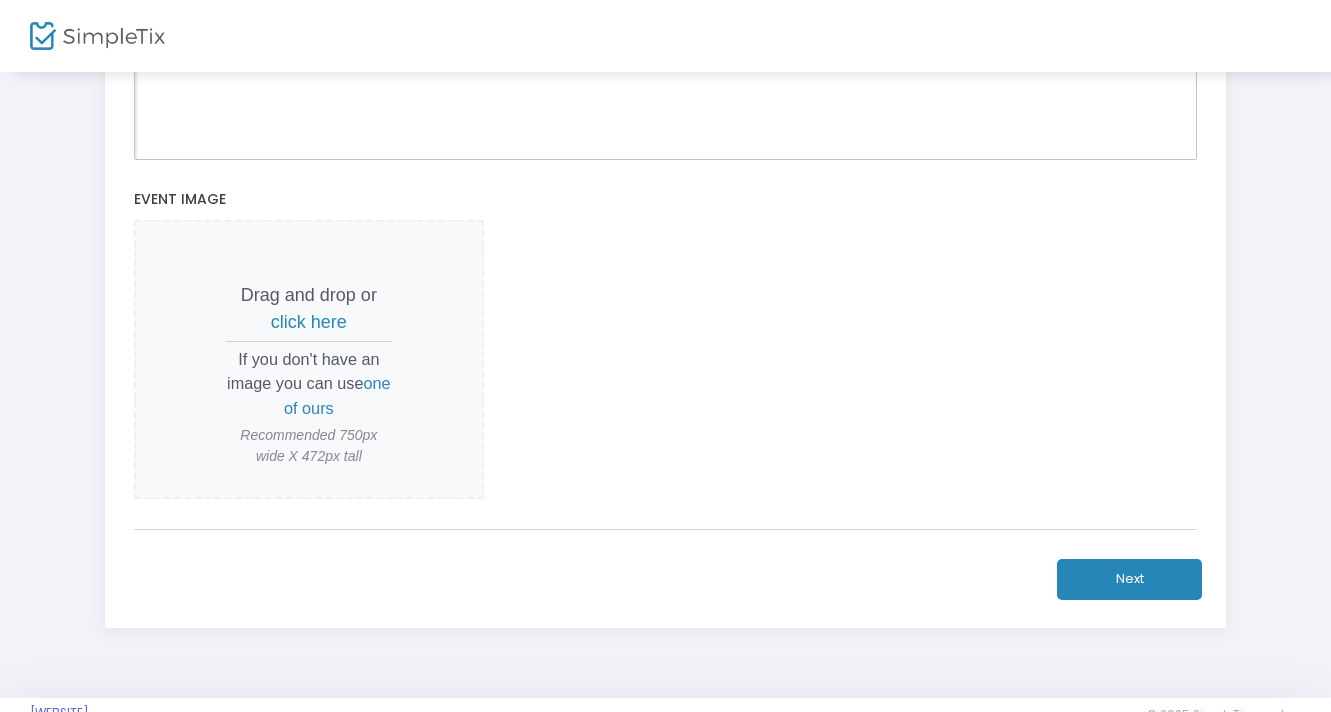 click on "Next" 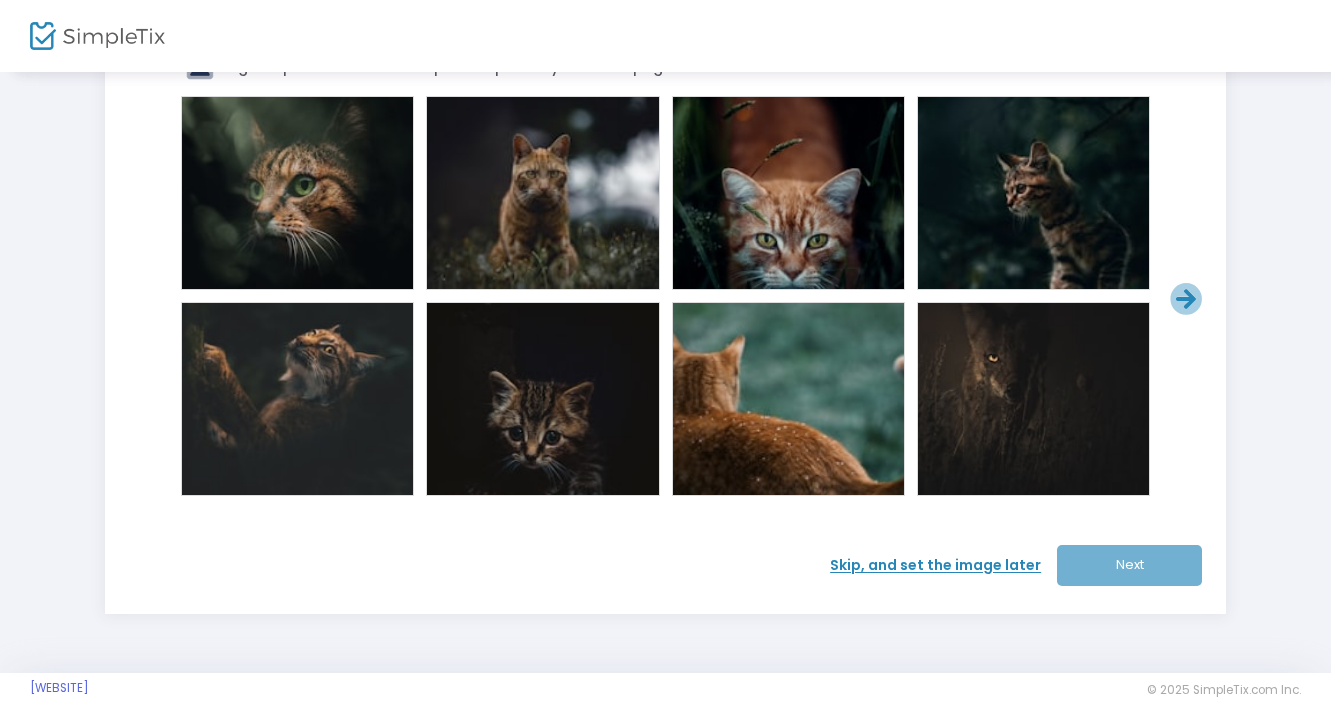 scroll, scrollTop: 145, scrollLeft: 0, axis: vertical 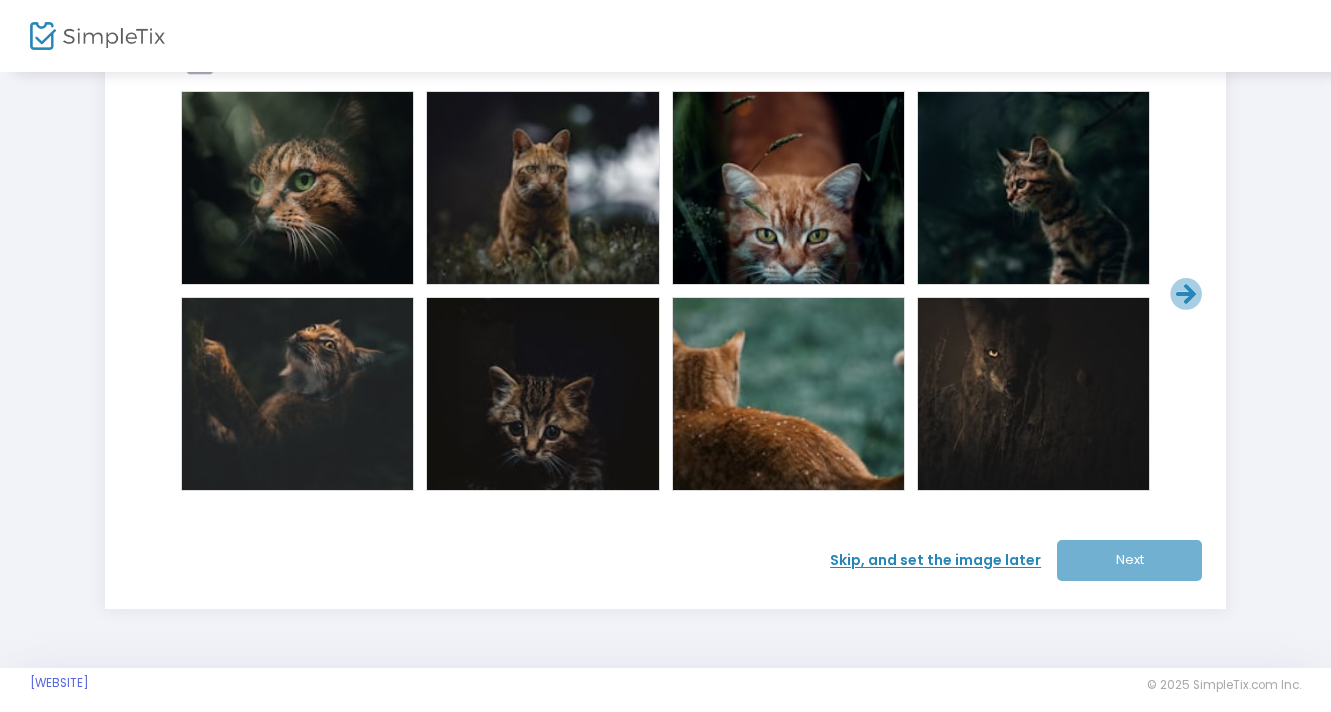 click 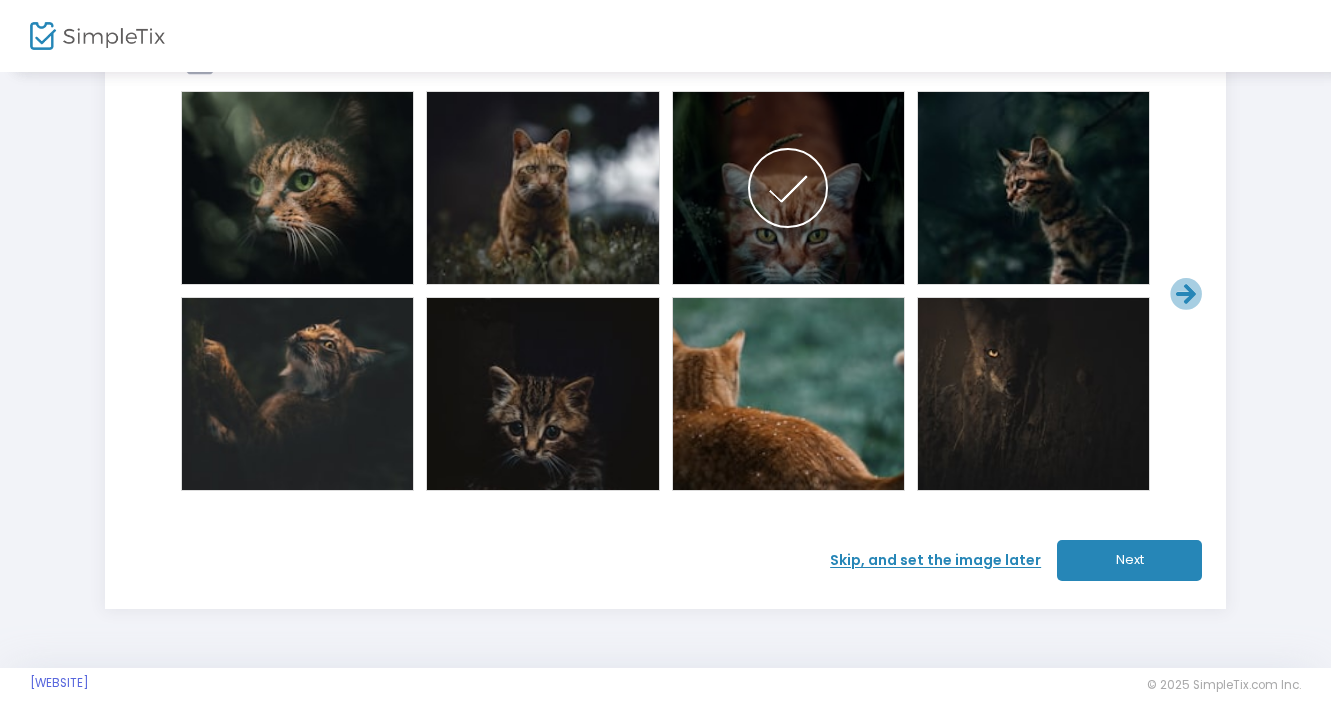 click on "Next" 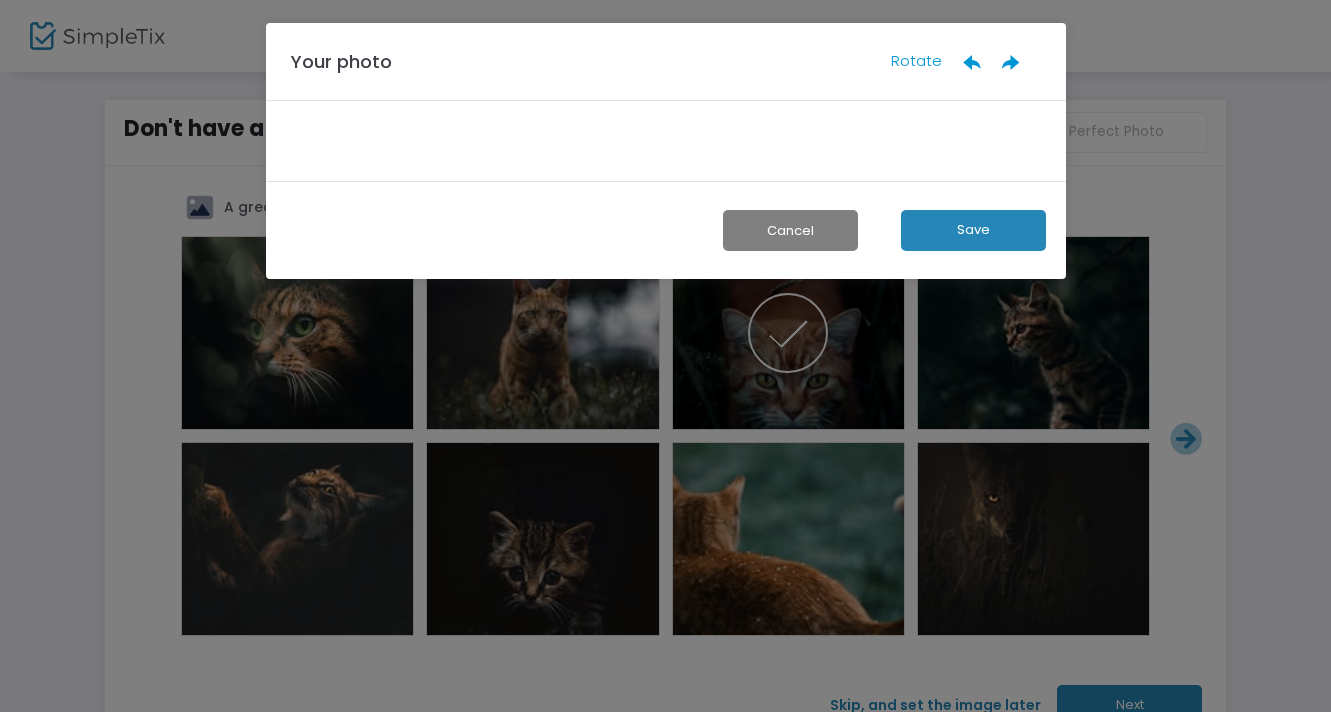 scroll, scrollTop: 0, scrollLeft: 0, axis: both 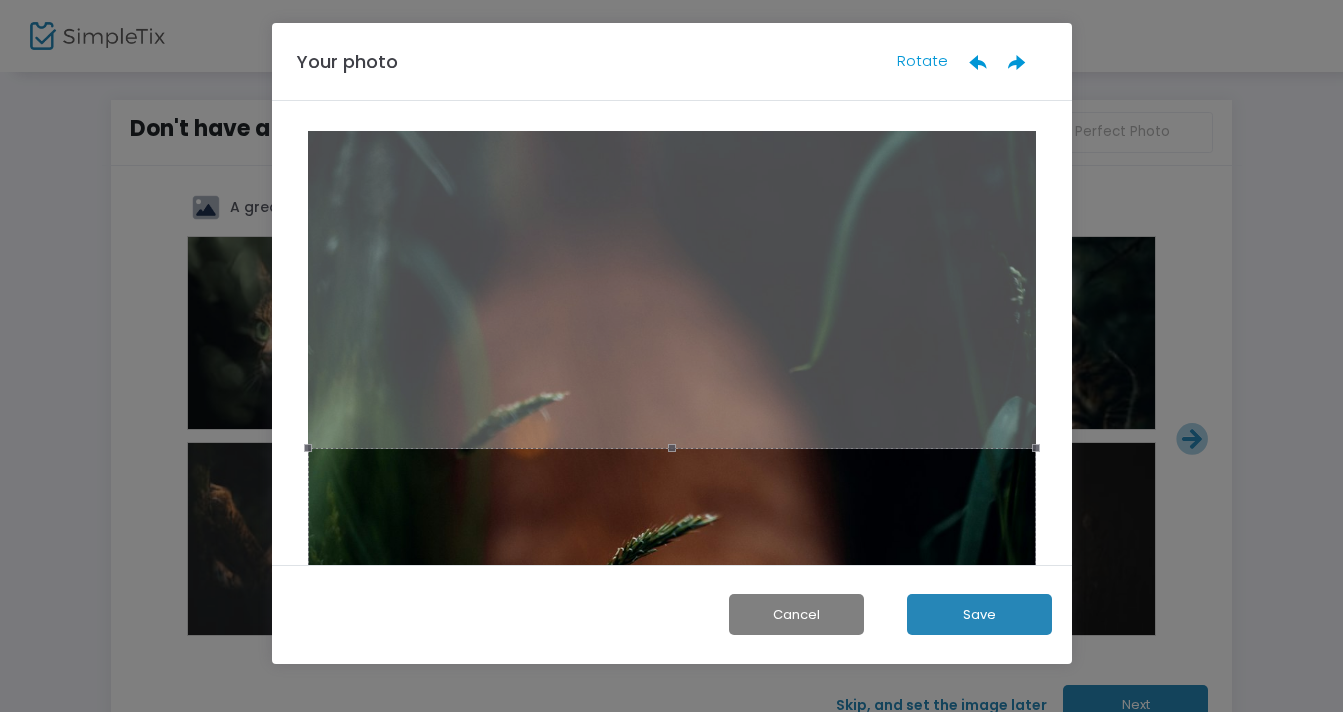 click on "Save" 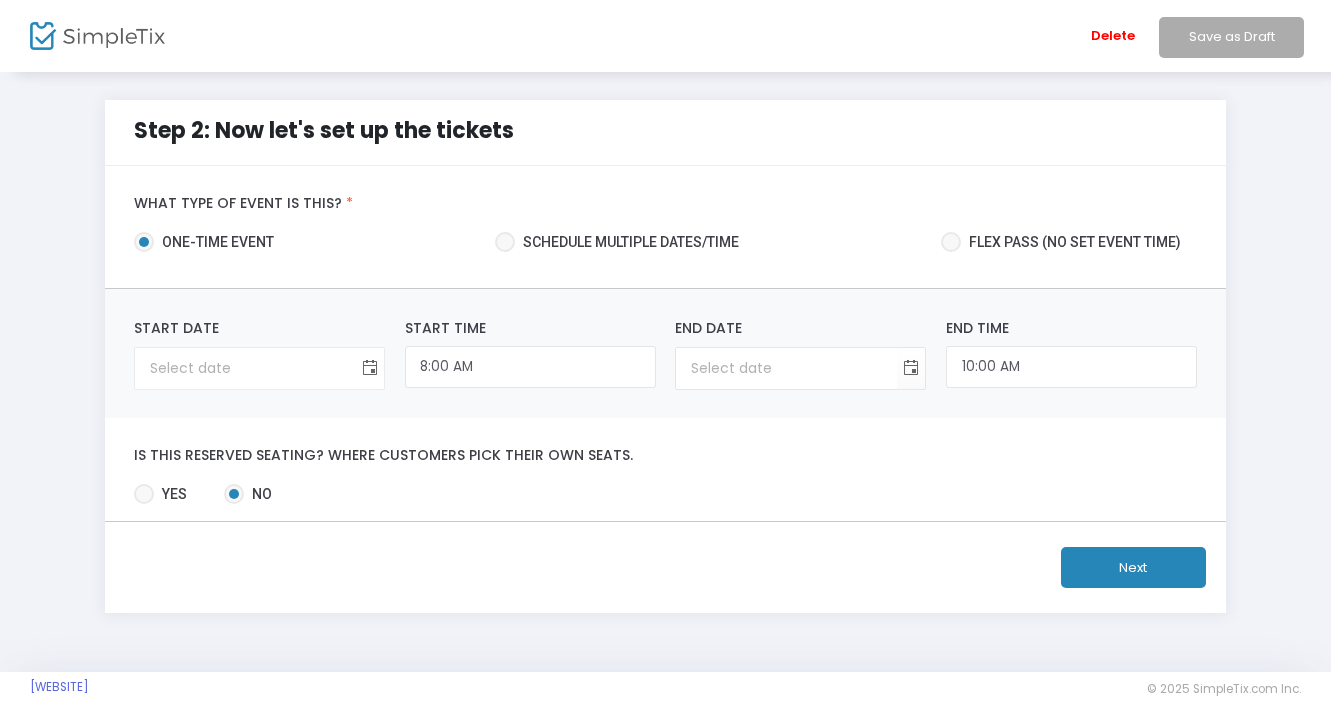click 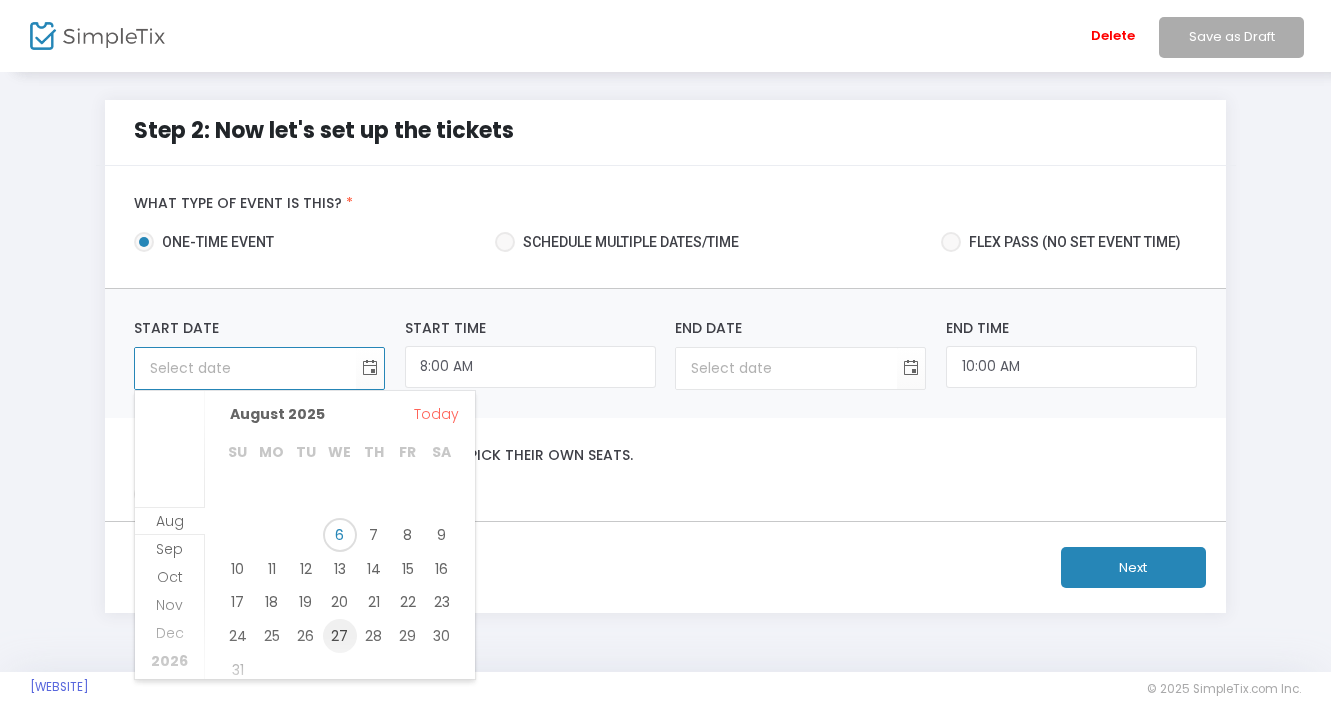 click on "27" at bounding box center (340, 636) 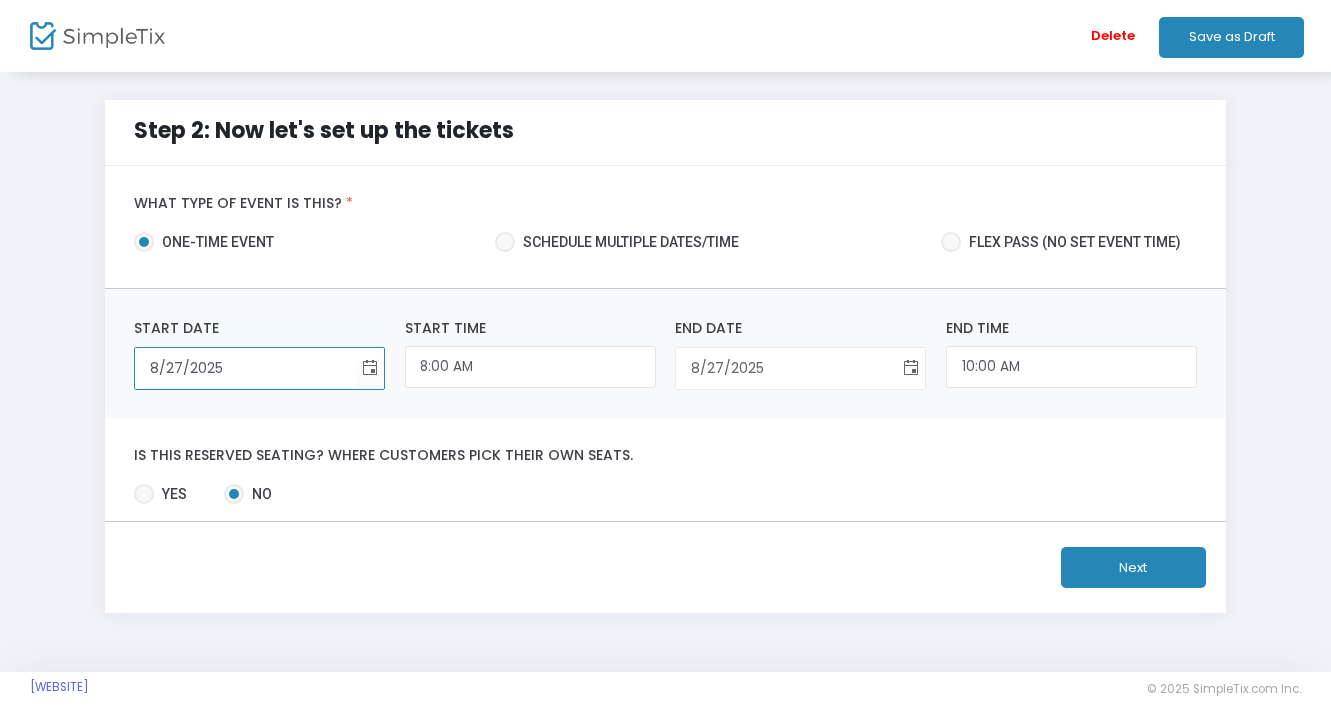 click 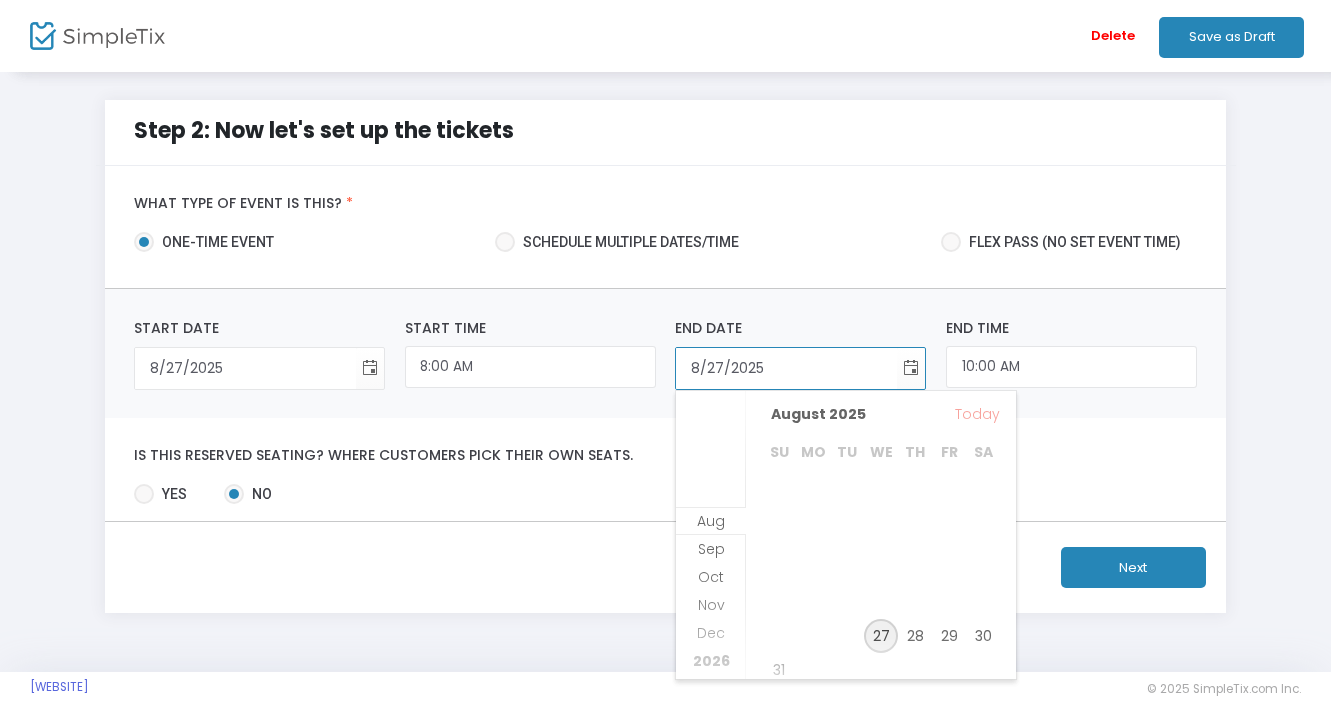 click on "27" at bounding box center [881, 636] 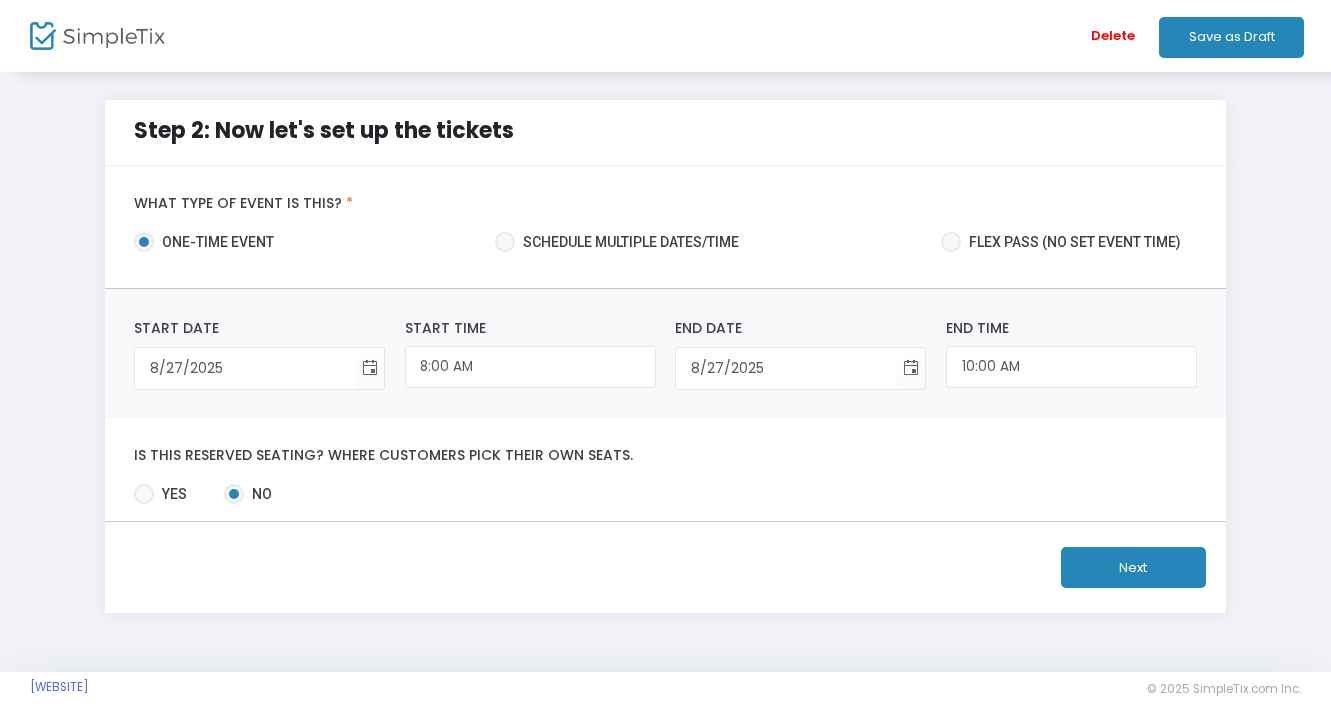 click on "Is this reserved seating? Where customers pick their own seats. Yes No Required." 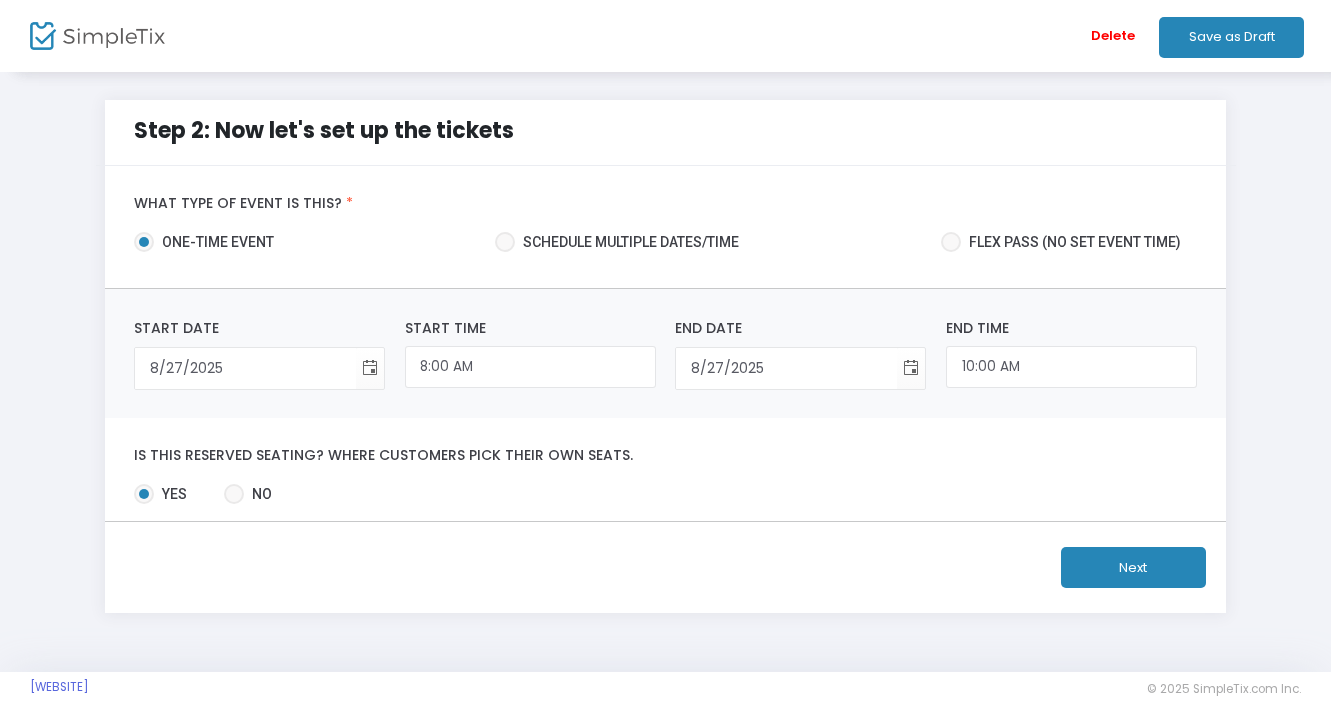 click on "No" at bounding box center [258, 494] 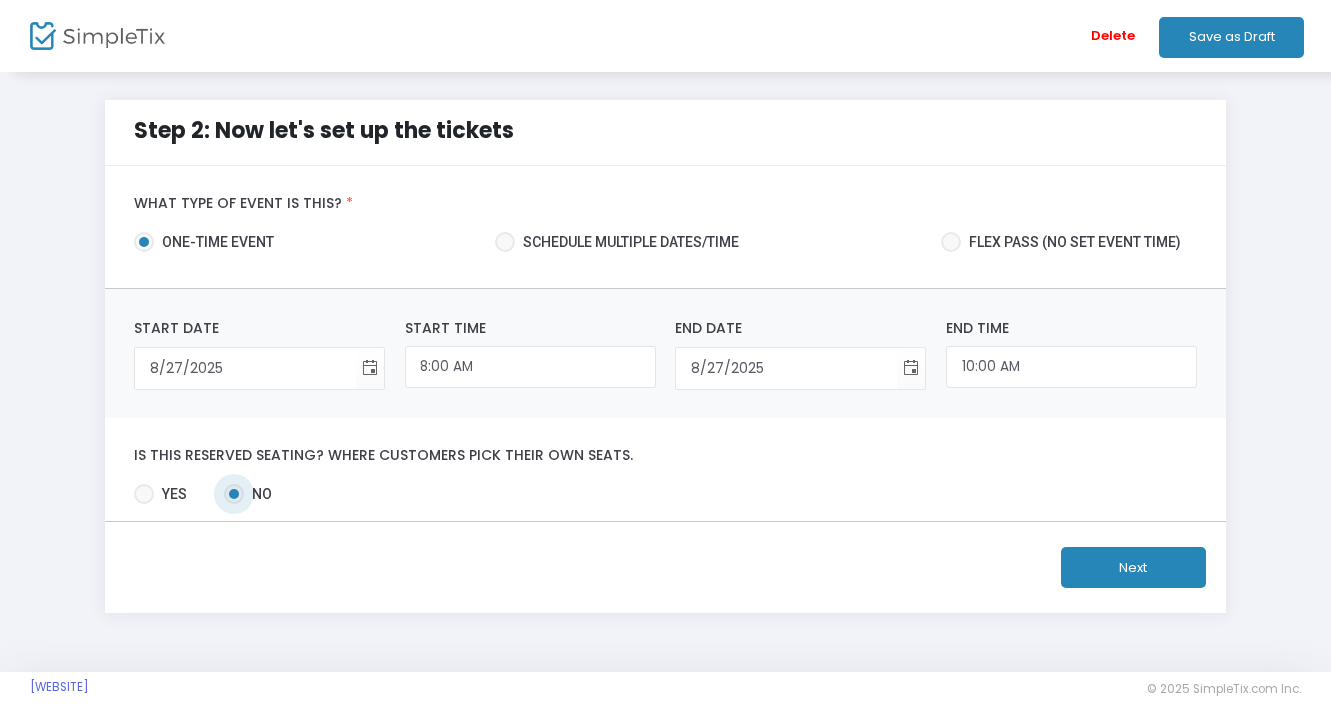 click on "Next" 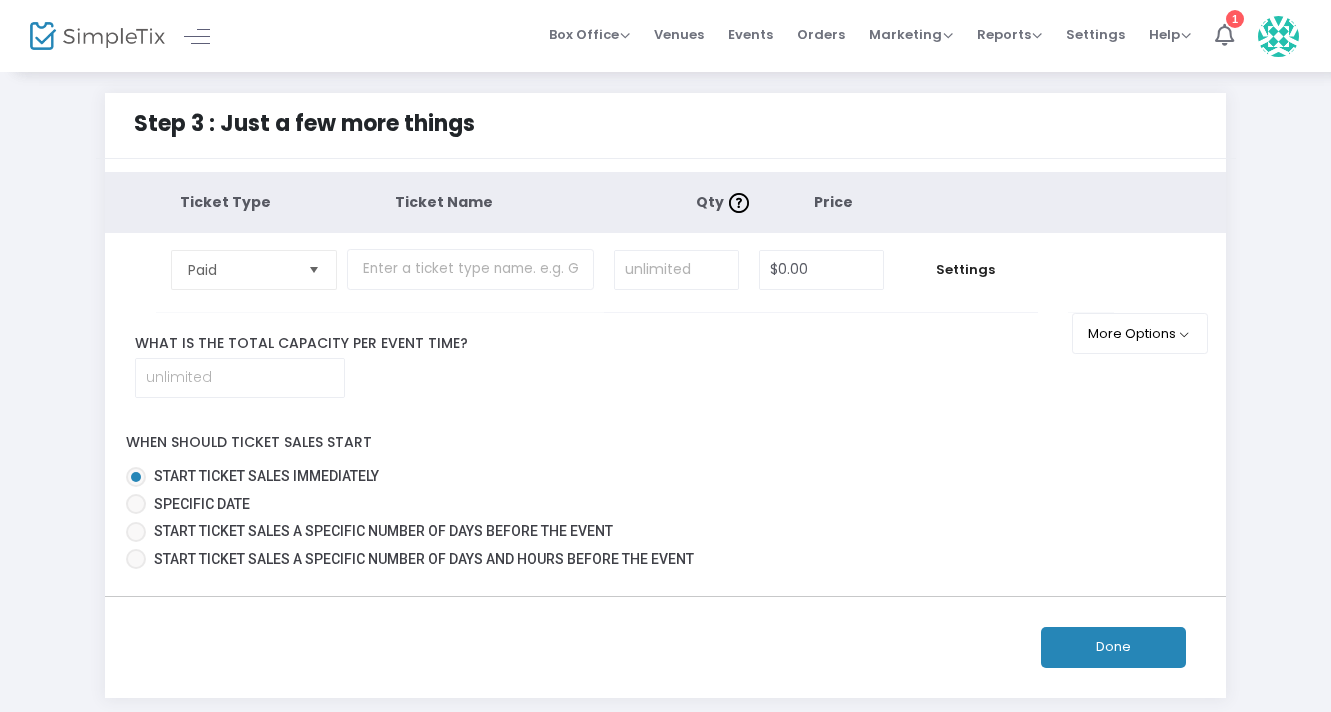 scroll, scrollTop: 1, scrollLeft: 0, axis: vertical 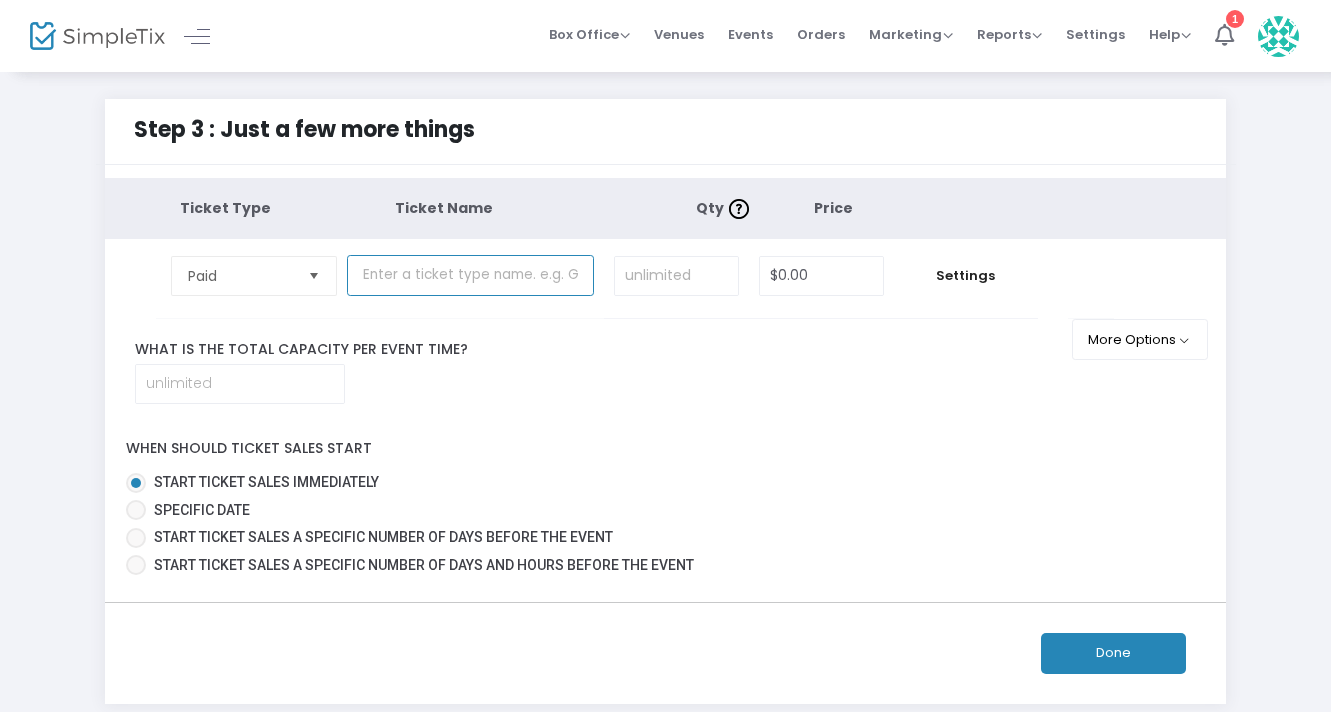 click at bounding box center [470, 275] 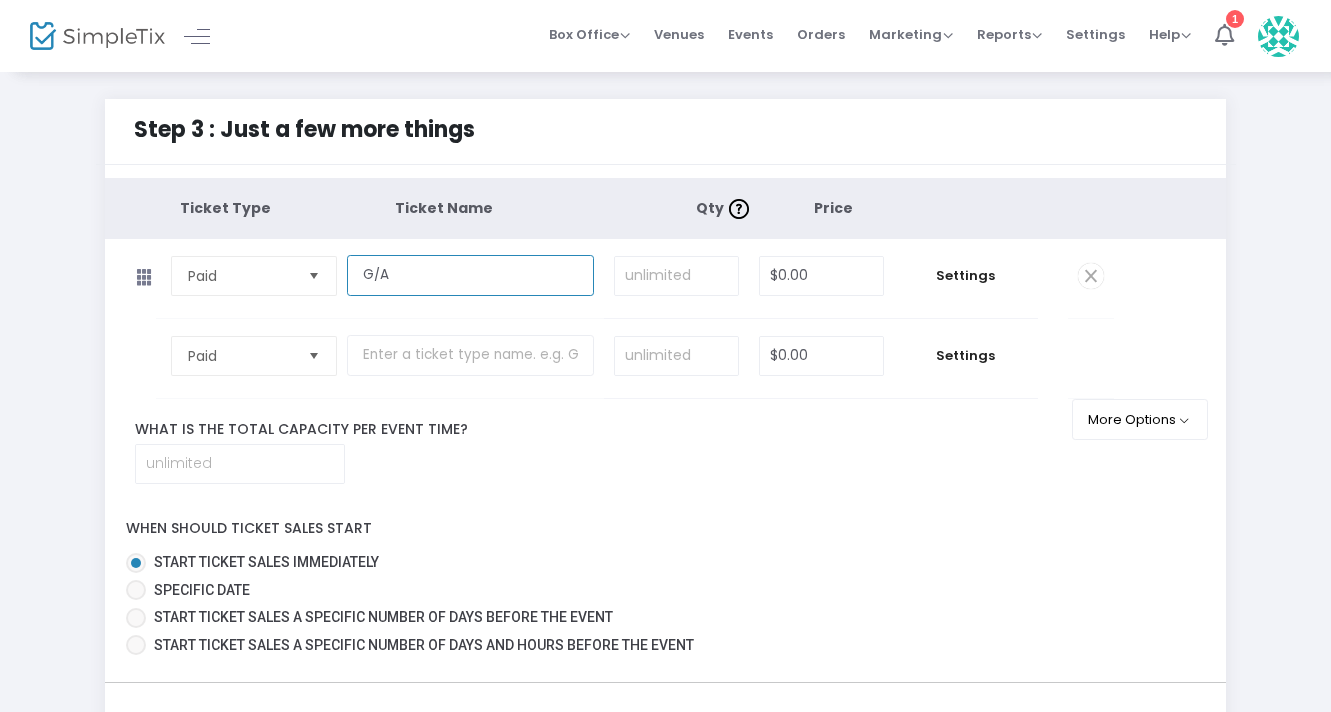 type on "G/A" 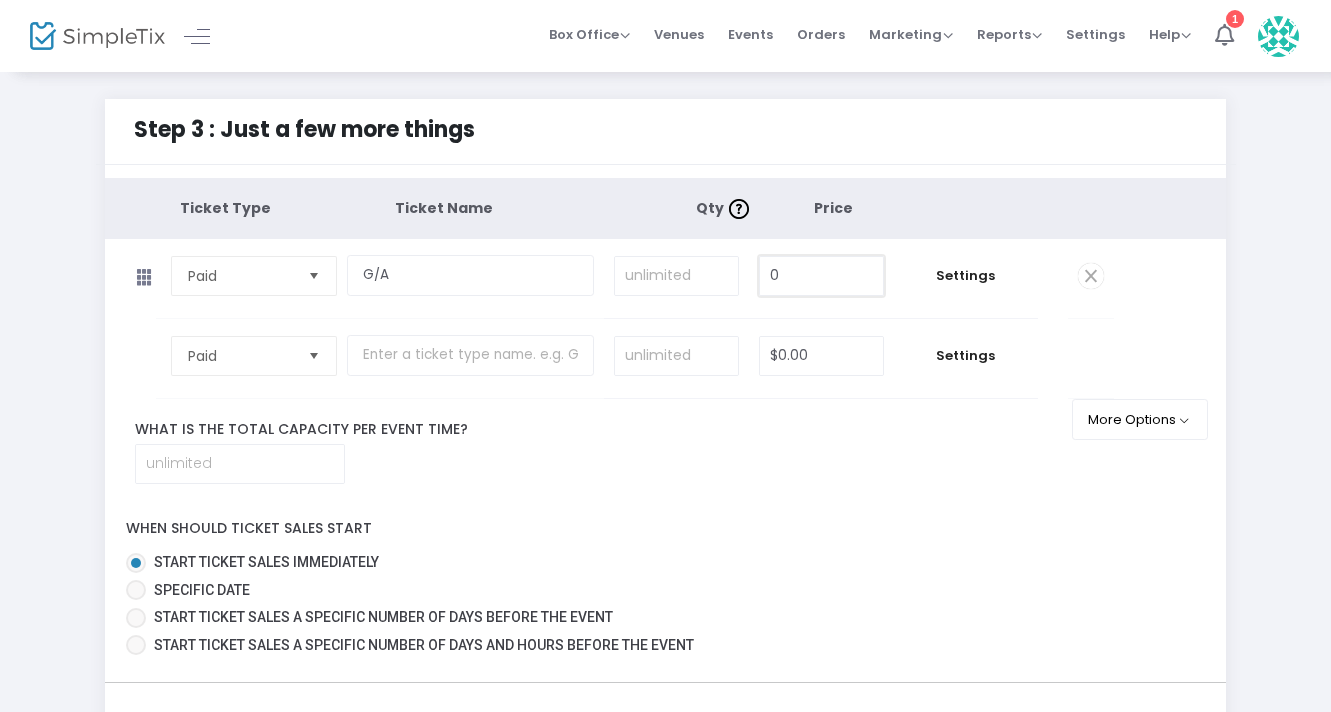click on "0" at bounding box center [821, 276] 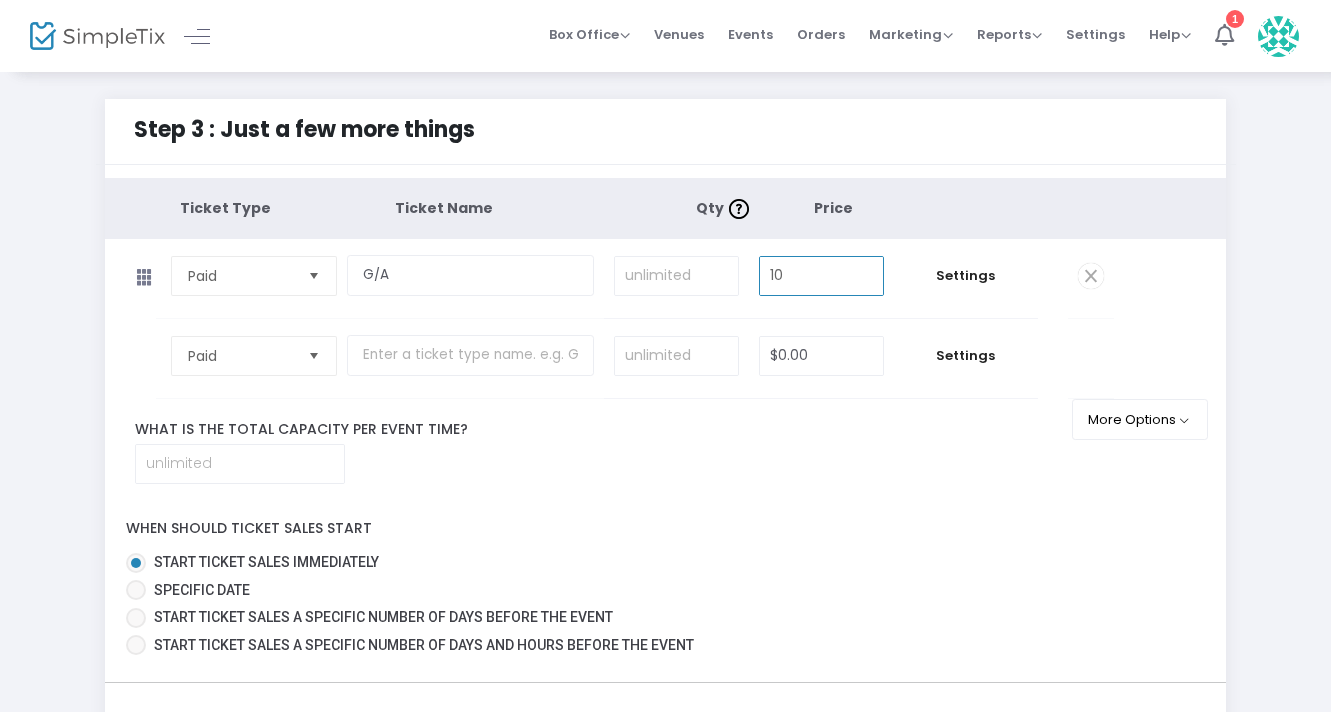type on "$10.00" 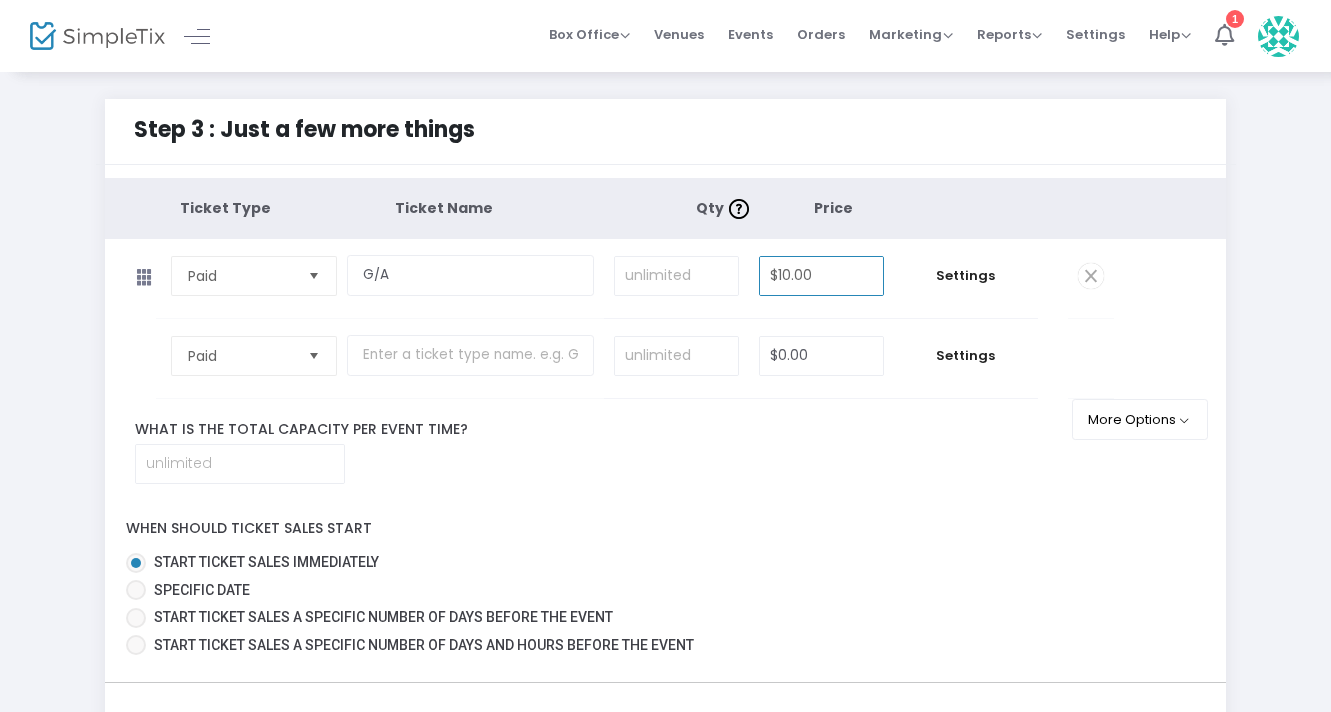 click on "What is the total capacity per event time?" 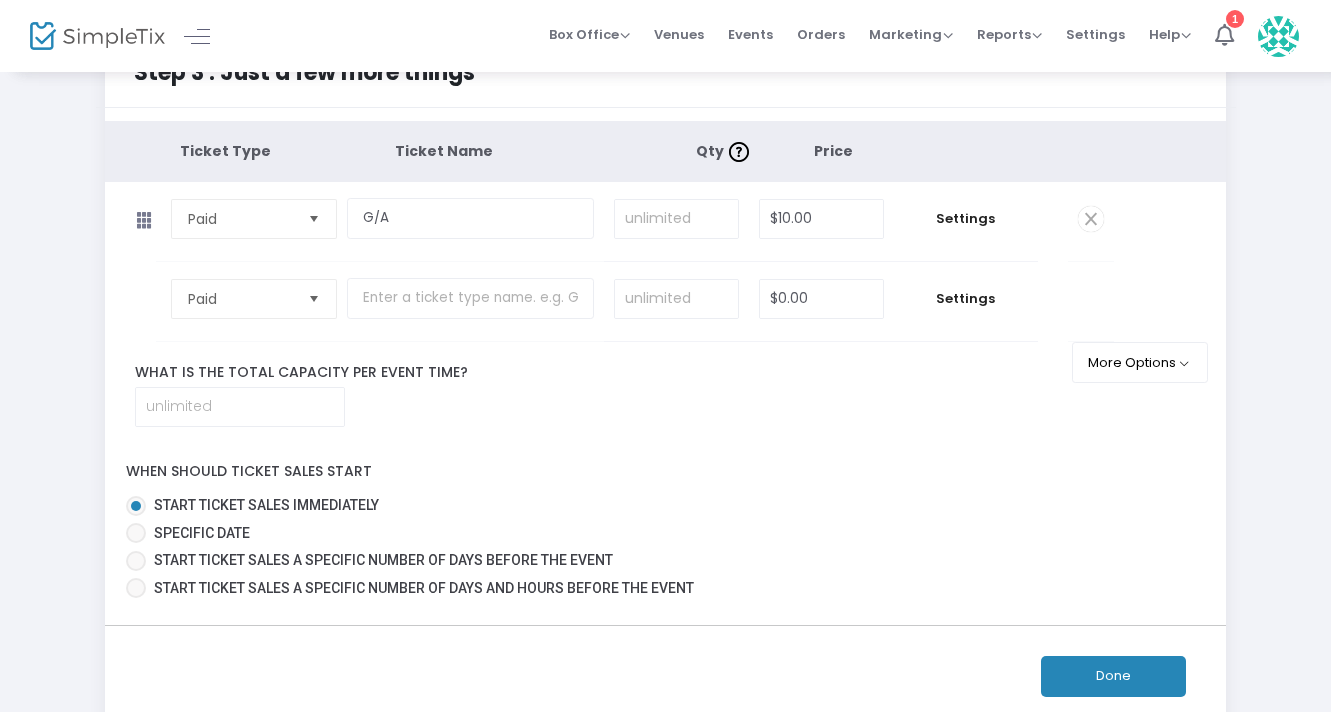 scroll, scrollTop: 59, scrollLeft: 0, axis: vertical 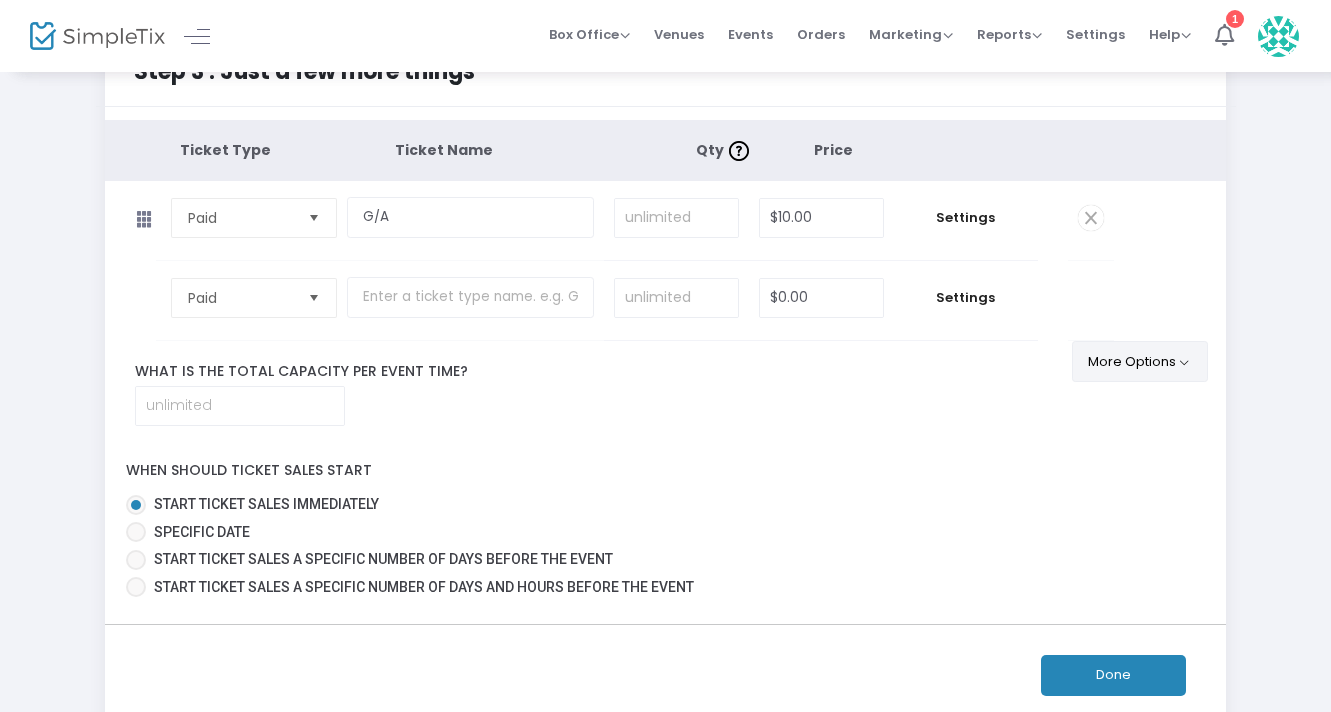 click on "More Options" 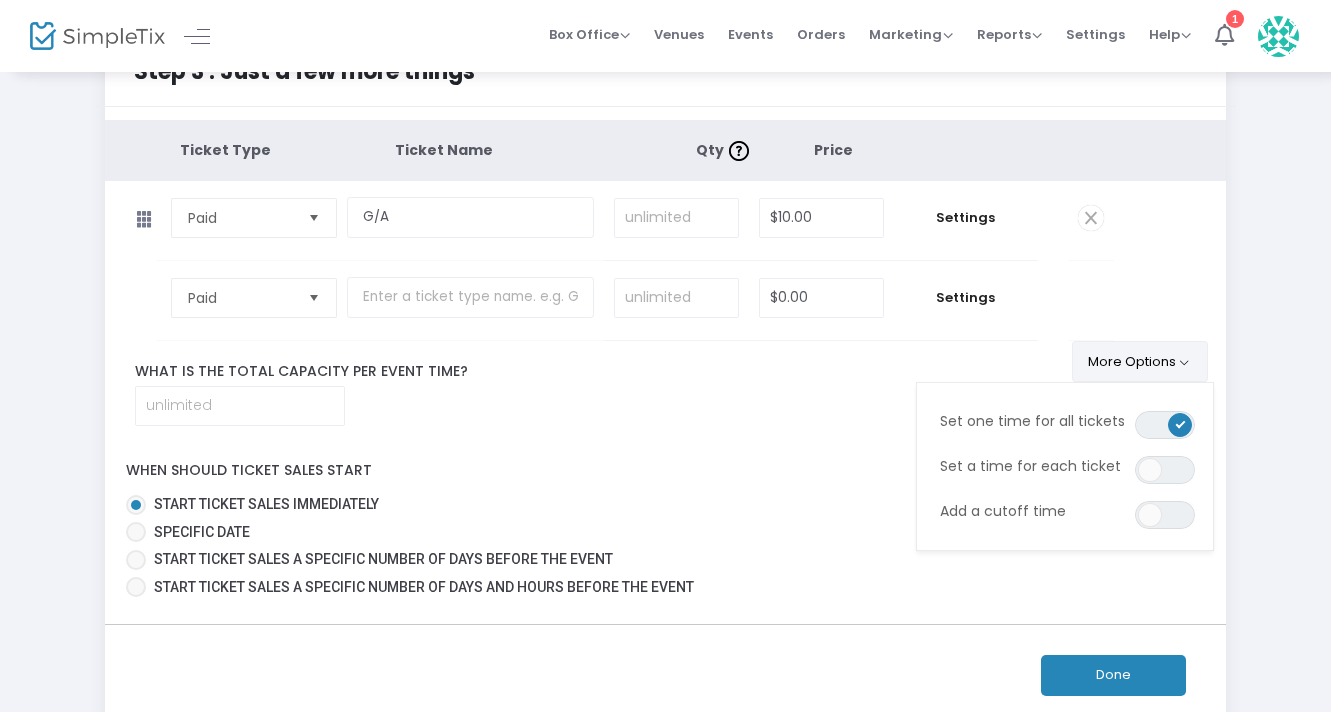 click on "More Options" 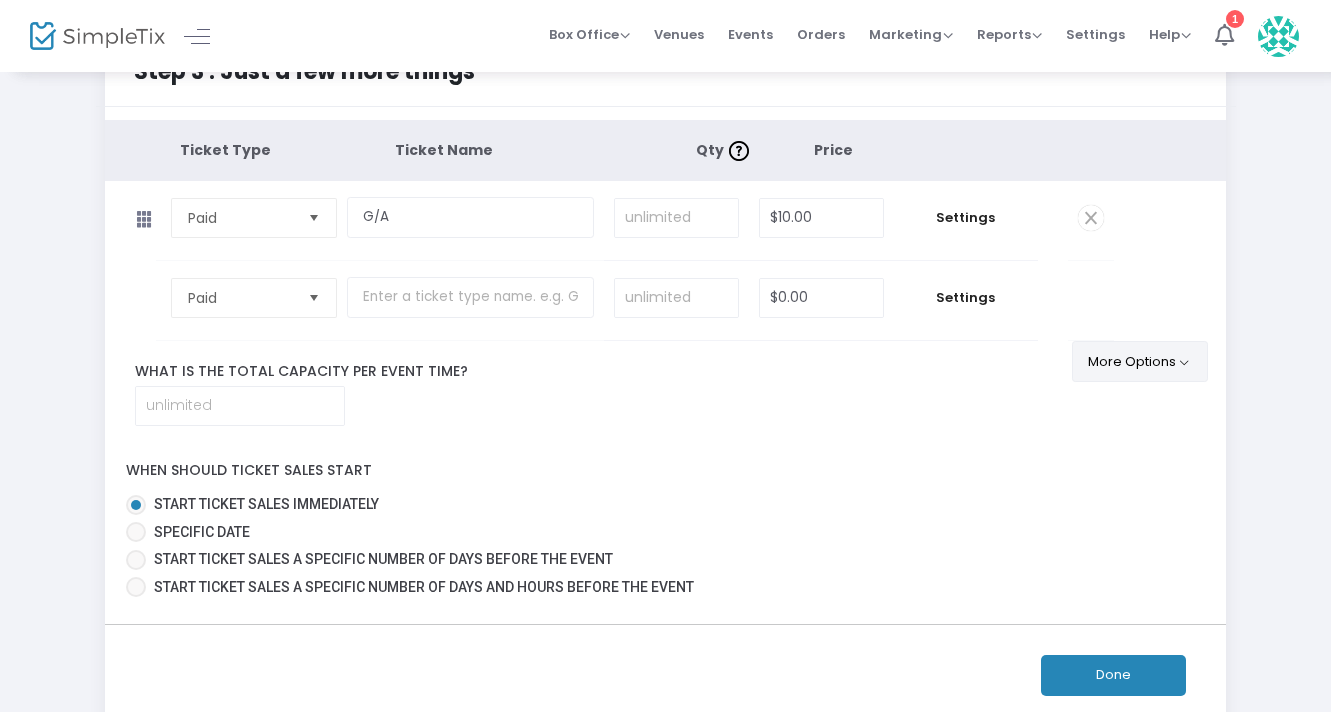 click on "More Options" 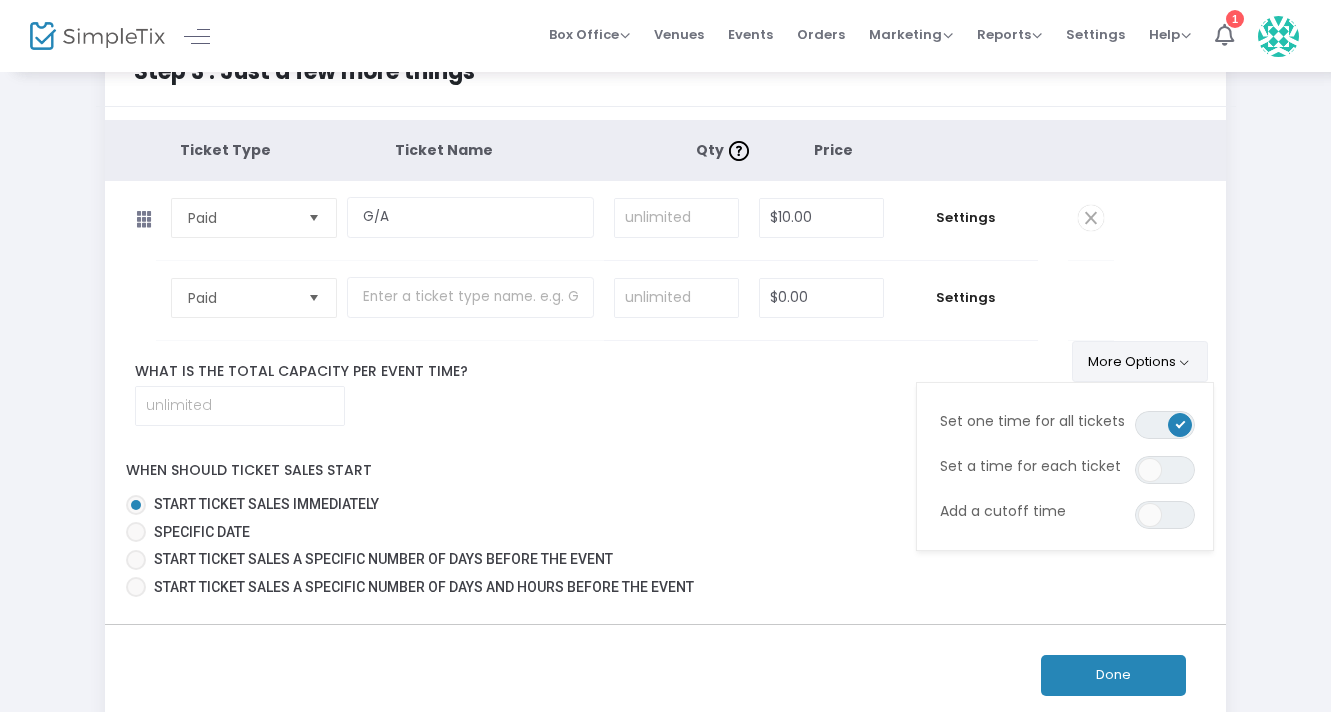 type 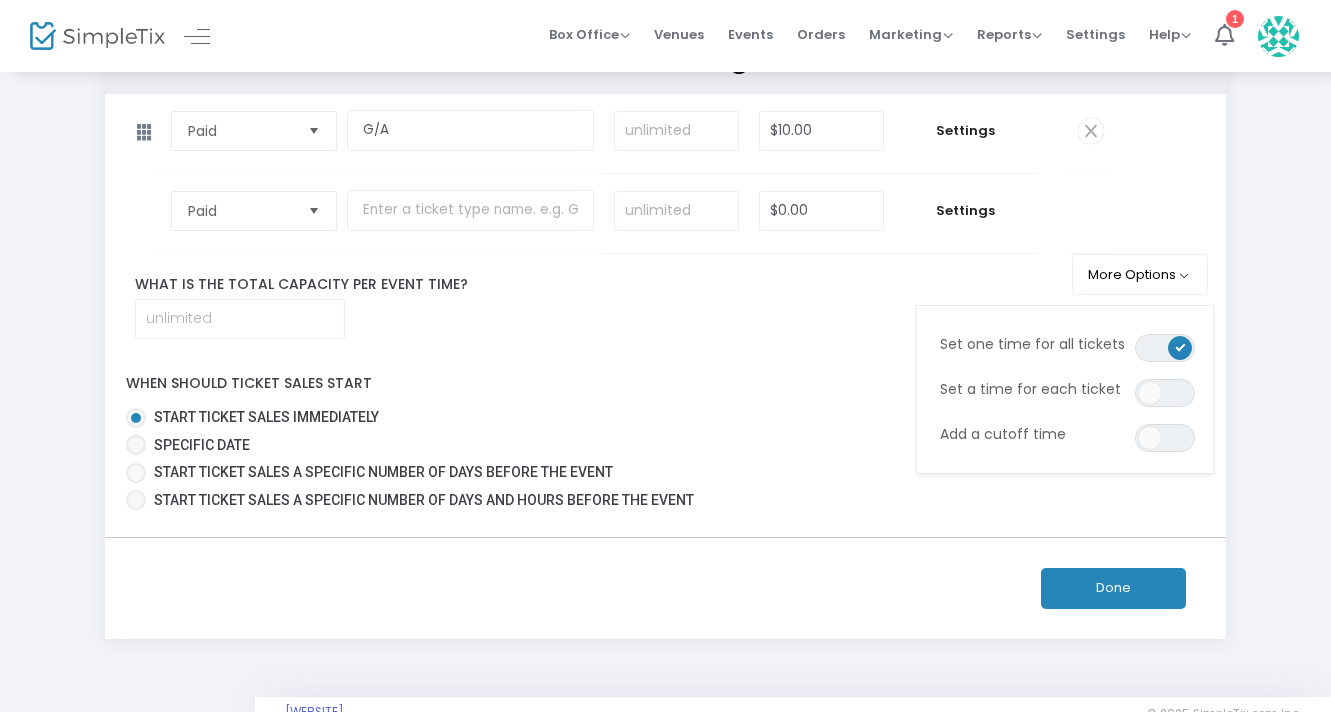 scroll, scrollTop: 151, scrollLeft: 0, axis: vertical 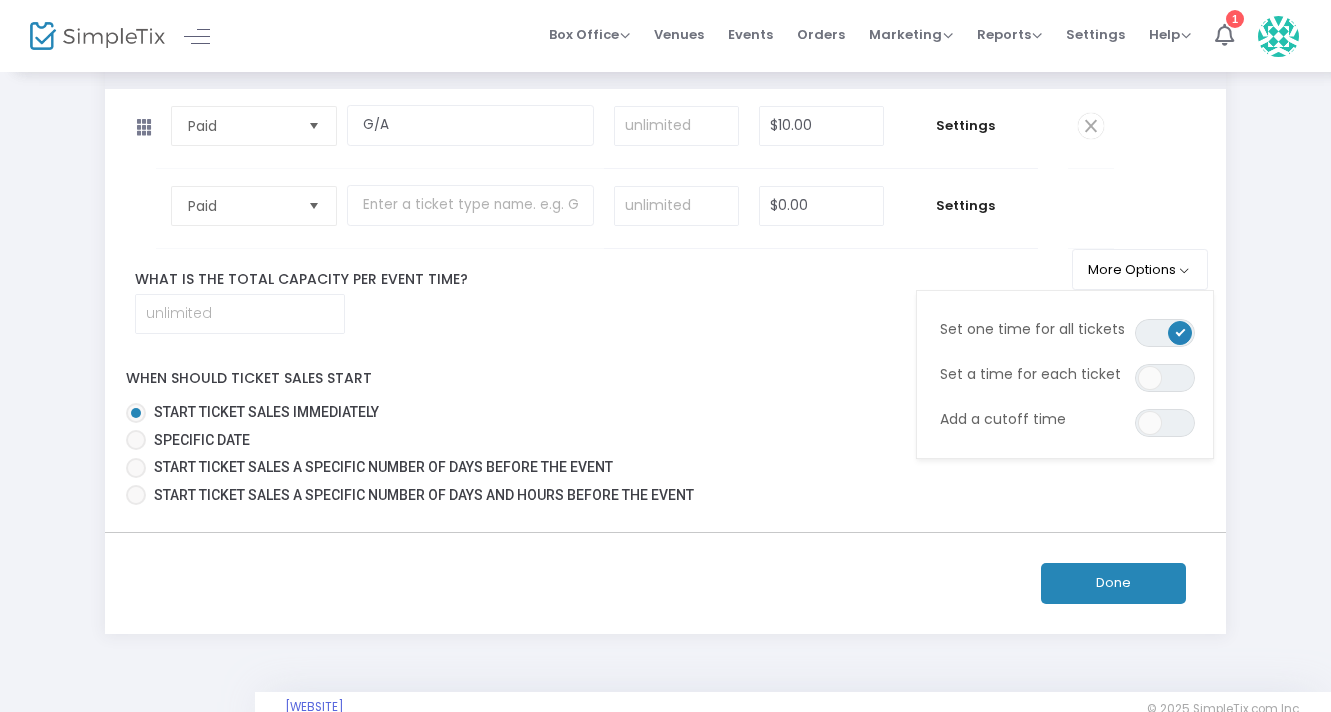 click on "Done" 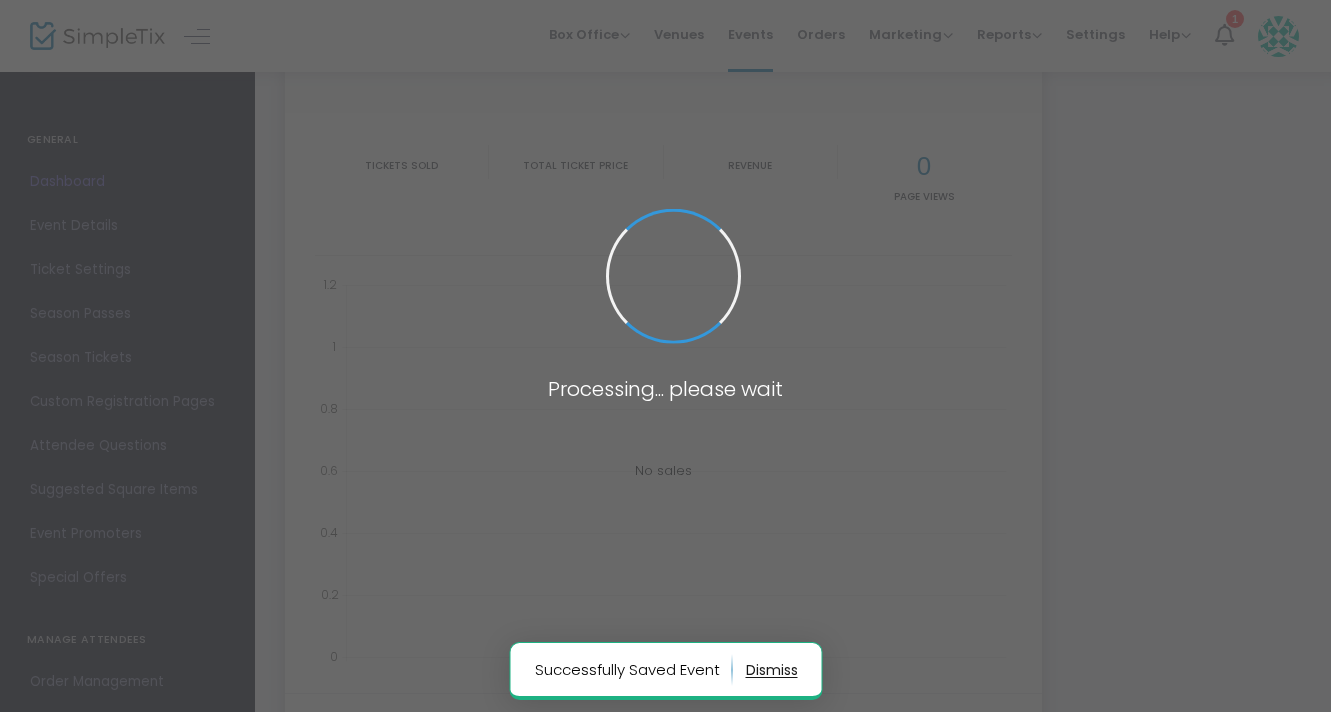 type on "https://www.simpletix.com/e/wildcat-preview-tickets-229836" 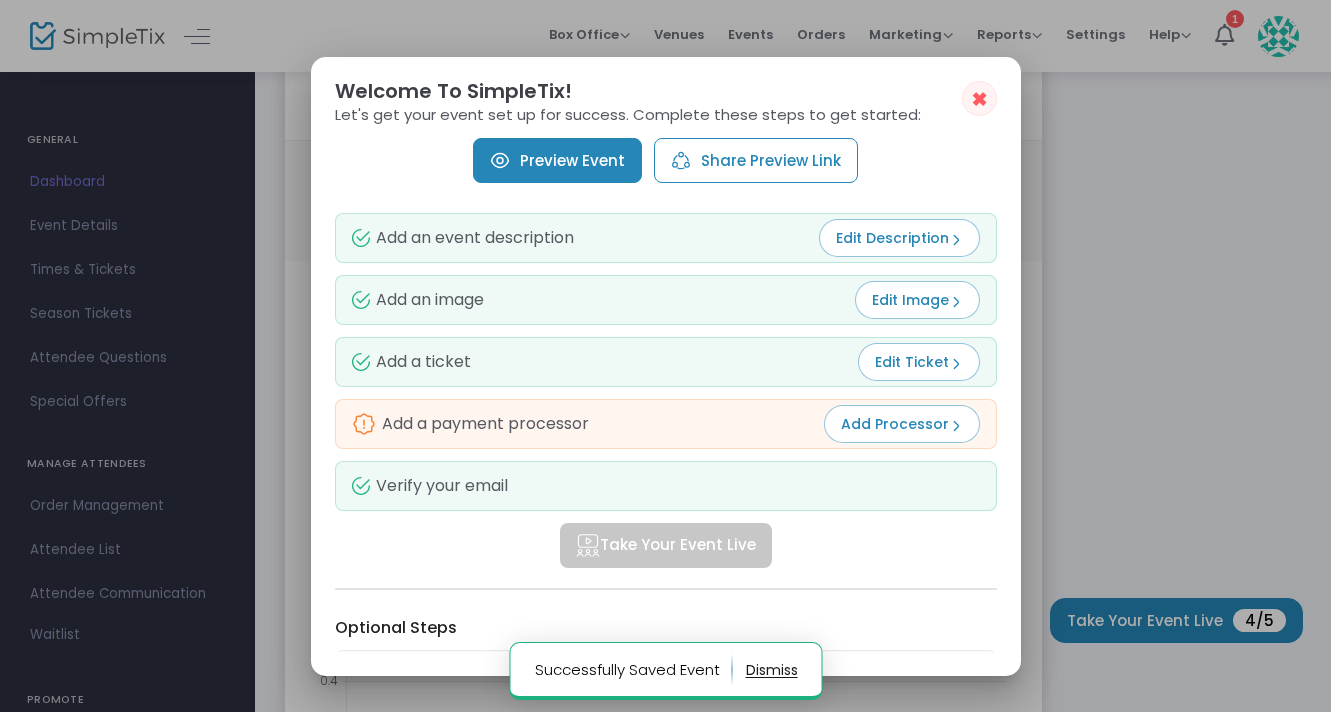 scroll, scrollTop: 0, scrollLeft: 0, axis: both 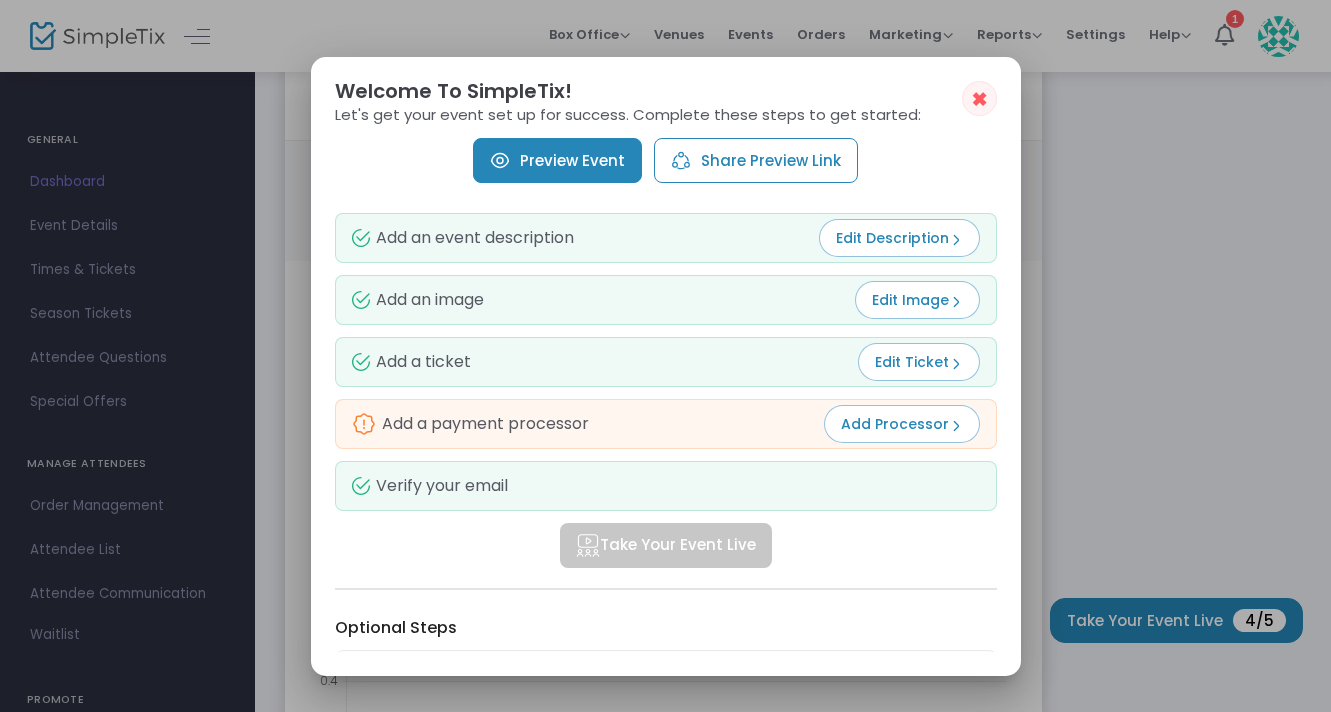 click on "✖" at bounding box center [979, 99] 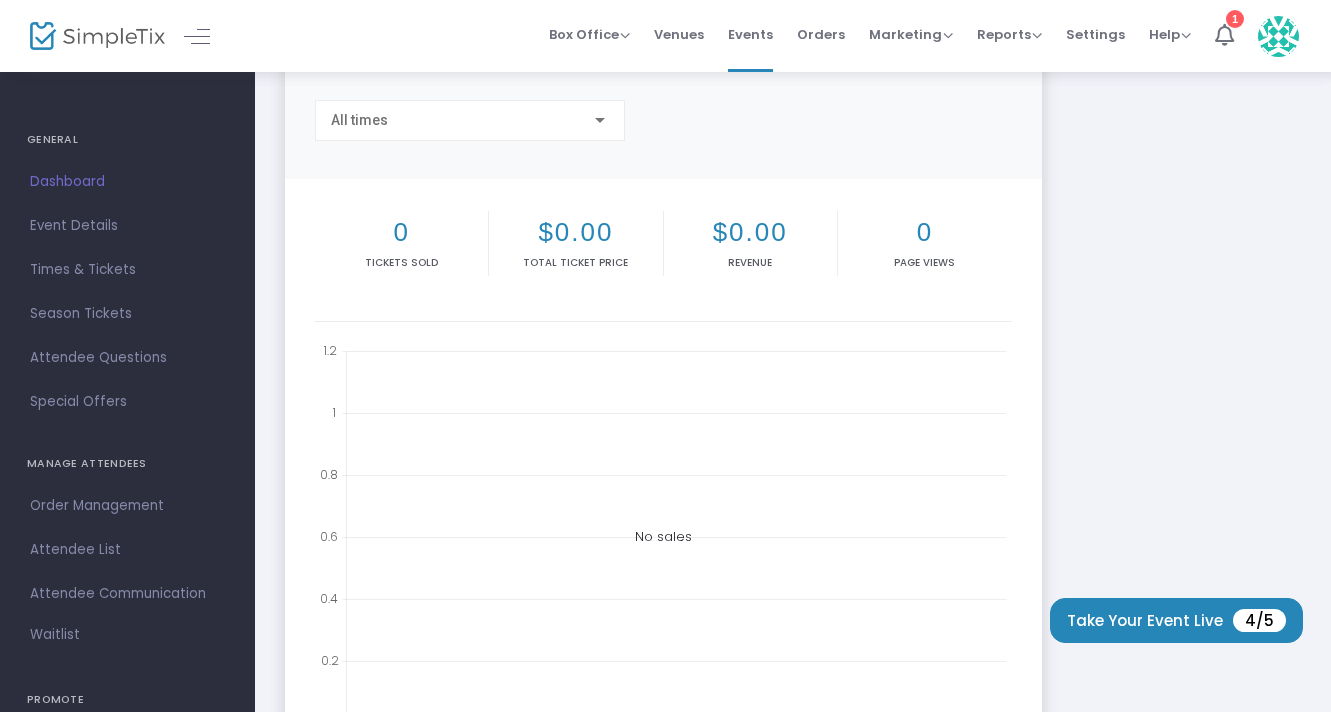 scroll, scrollTop: 0, scrollLeft: 0, axis: both 